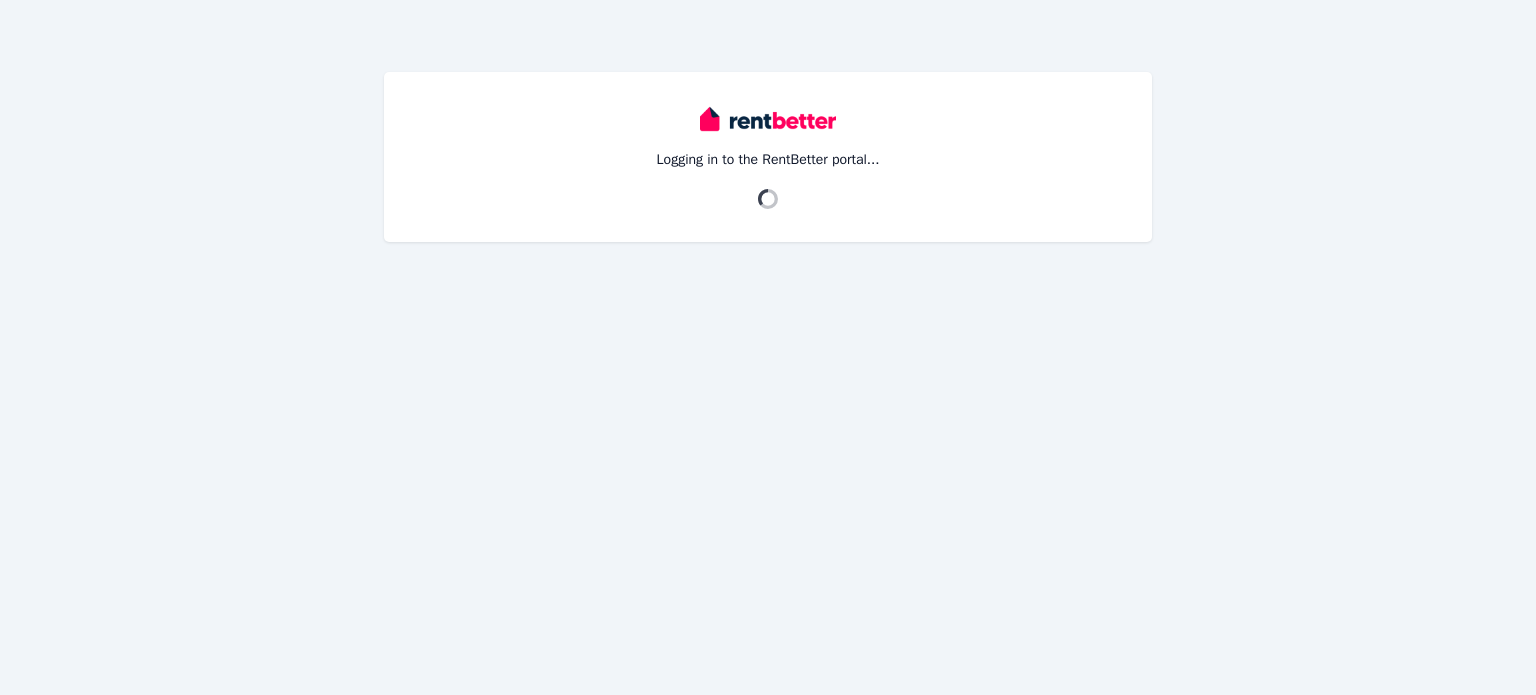 scroll, scrollTop: 0, scrollLeft: 0, axis: both 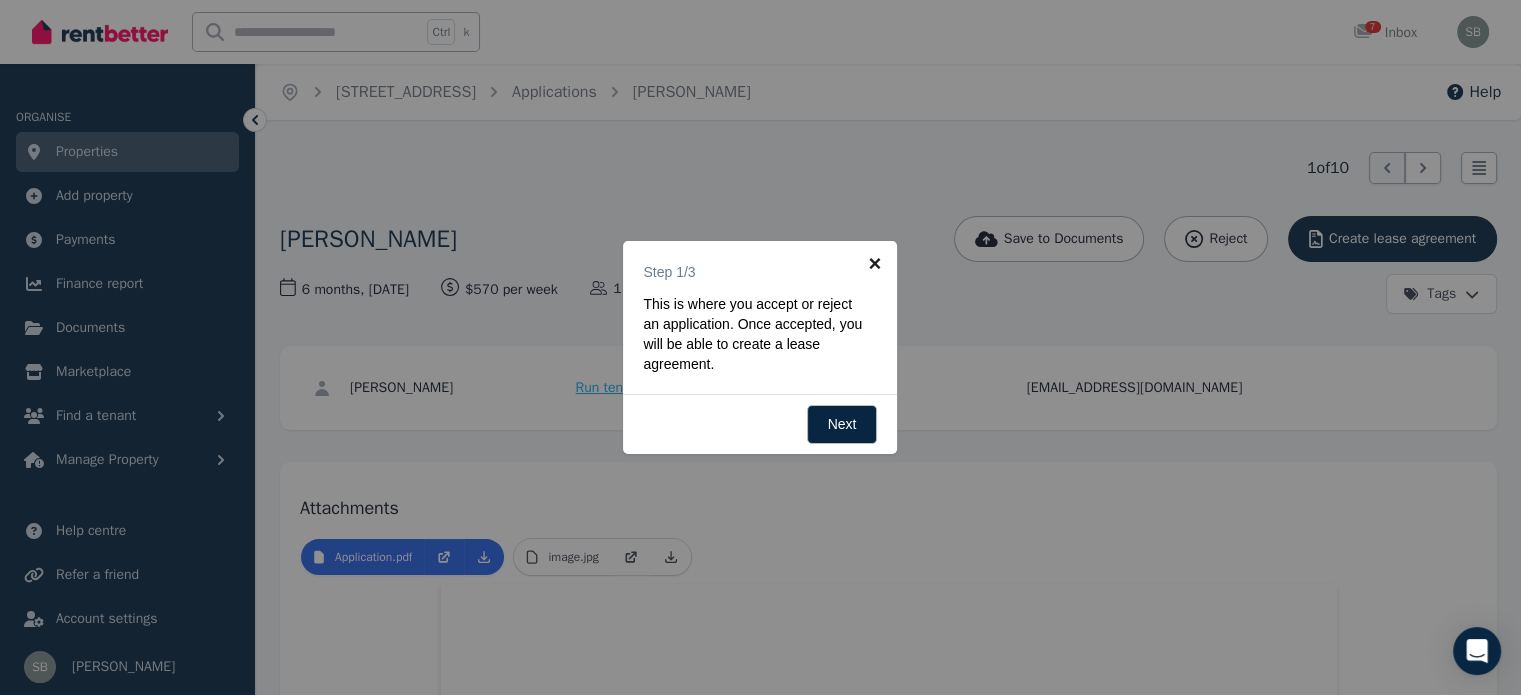 click on "×" at bounding box center (874, 263) 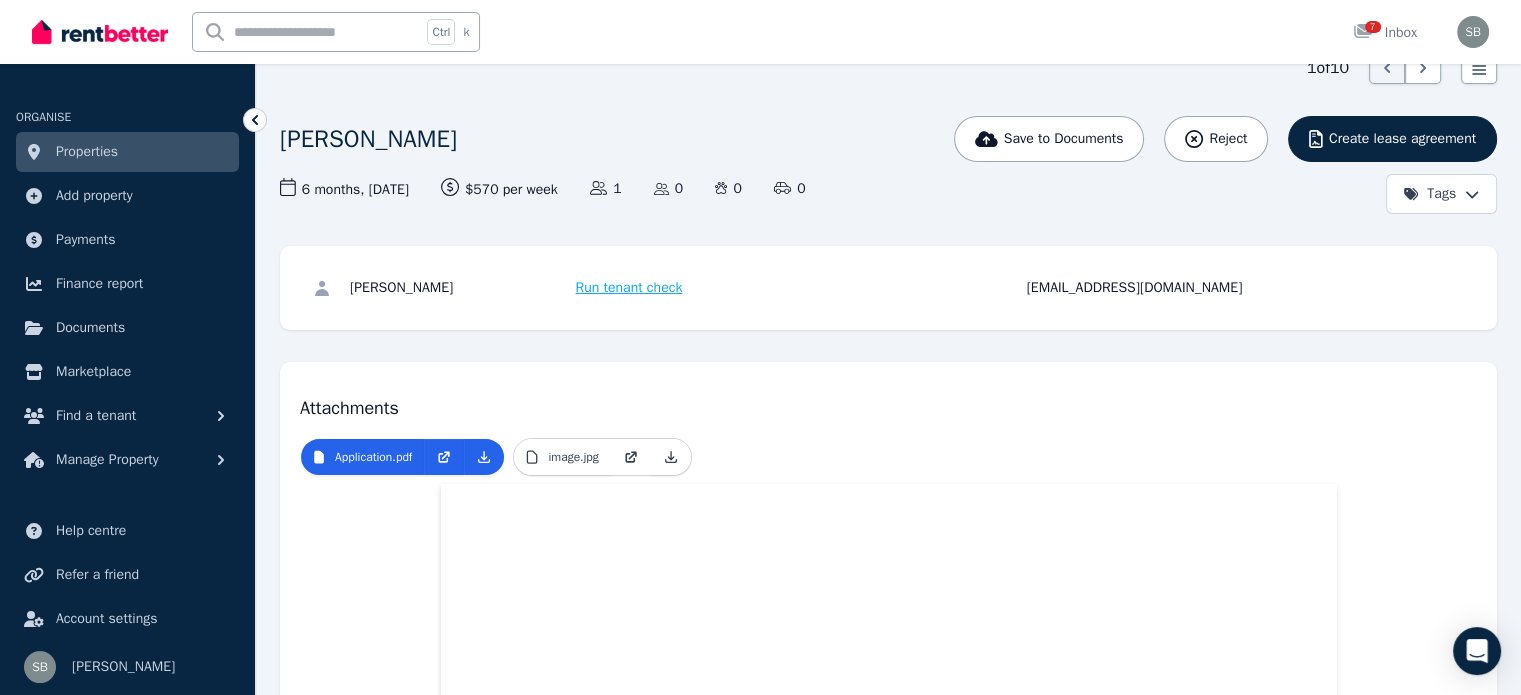 scroll, scrollTop: 0, scrollLeft: 0, axis: both 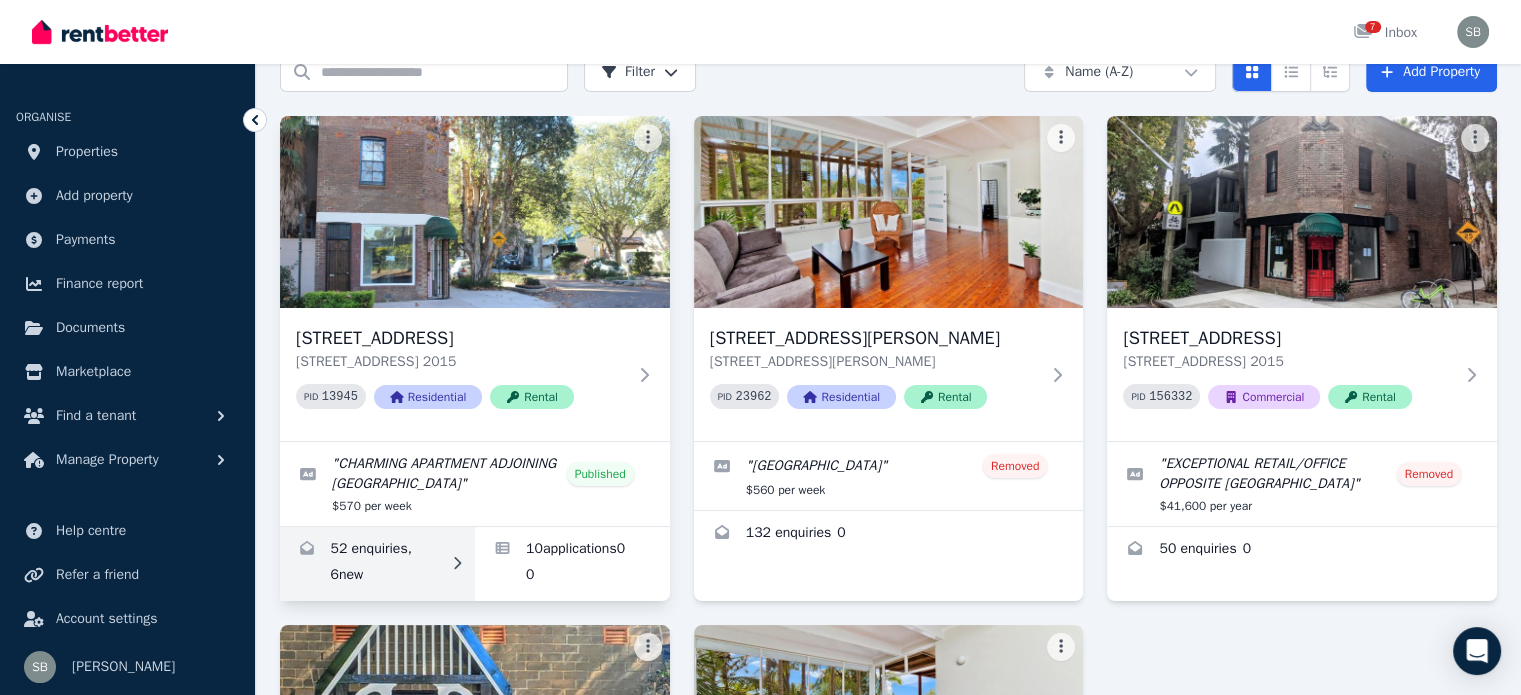 click at bounding box center [377, 564] 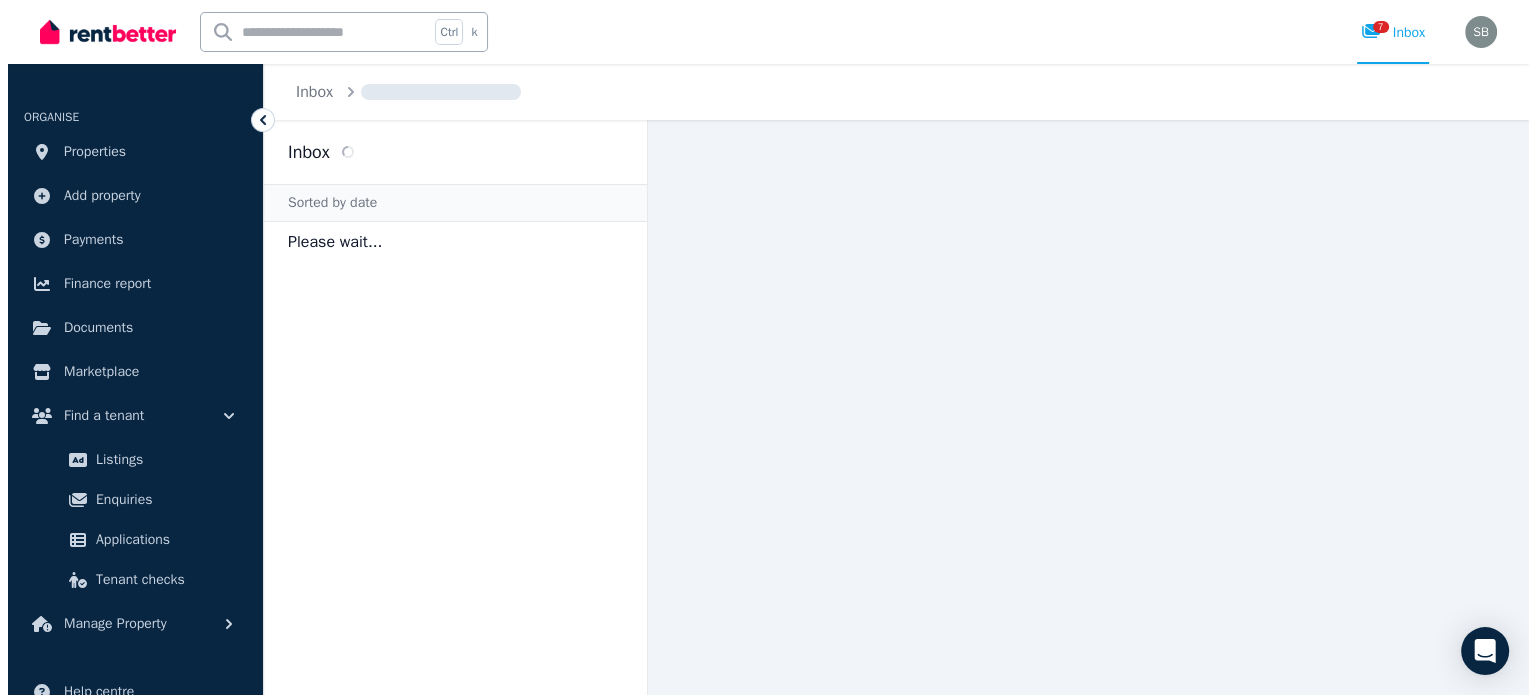scroll, scrollTop: 0, scrollLeft: 0, axis: both 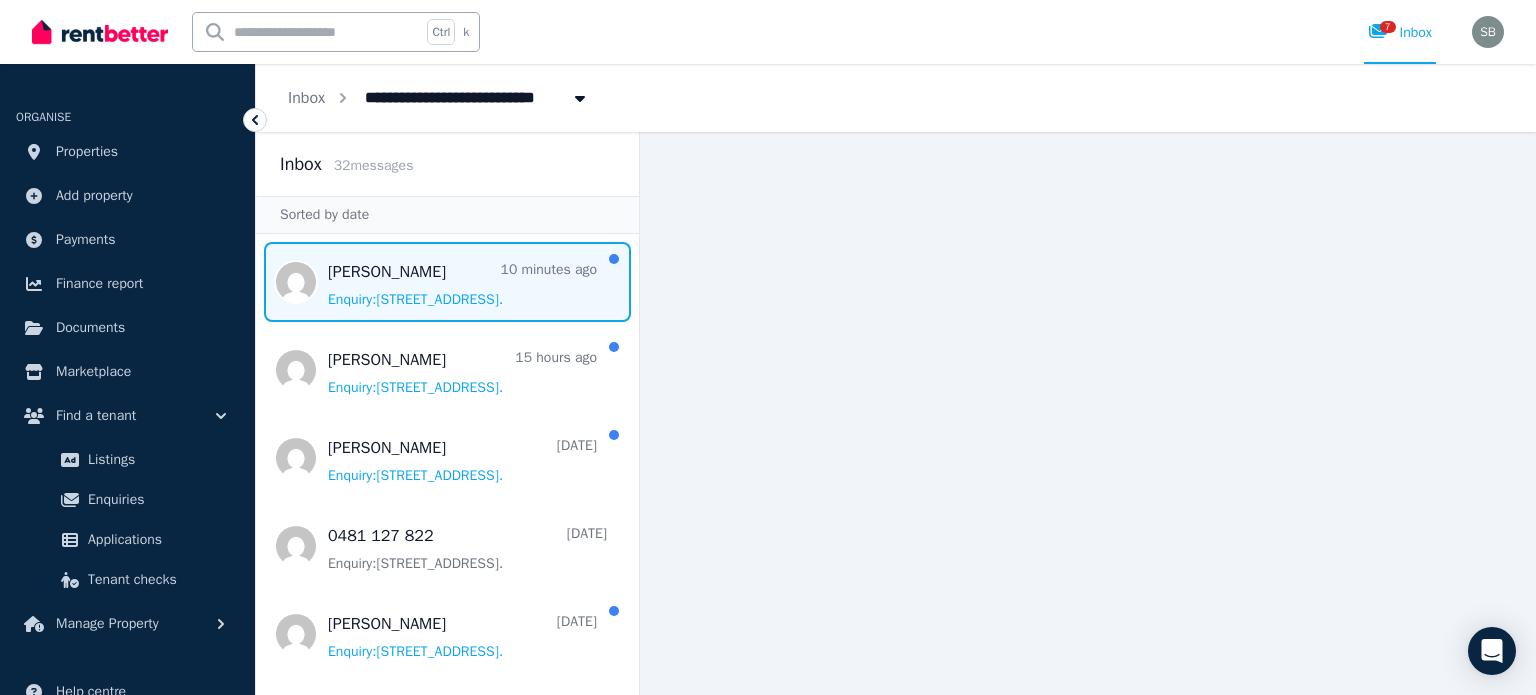 click at bounding box center [447, 282] 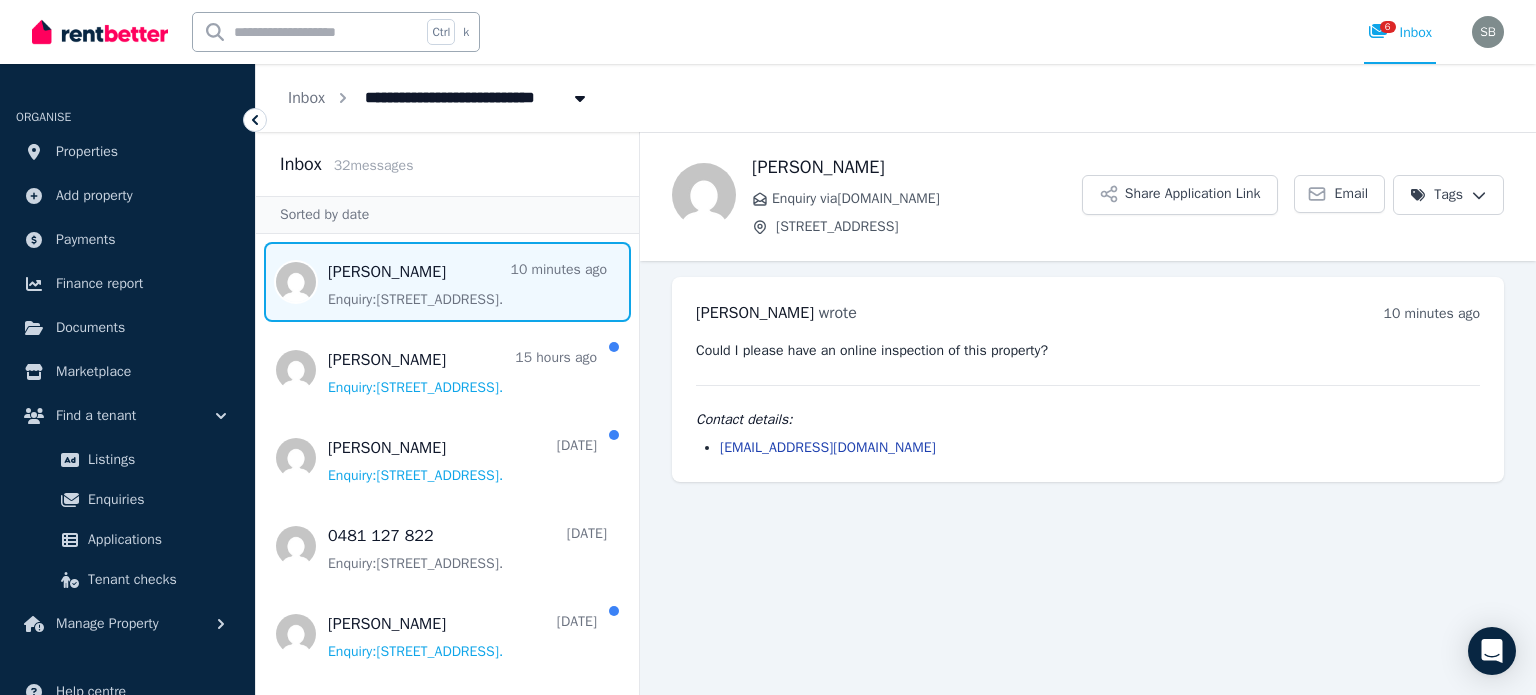 click on "[EMAIL_ADDRESS][DOMAIN_NAME]" at bounding box center [828, 447] 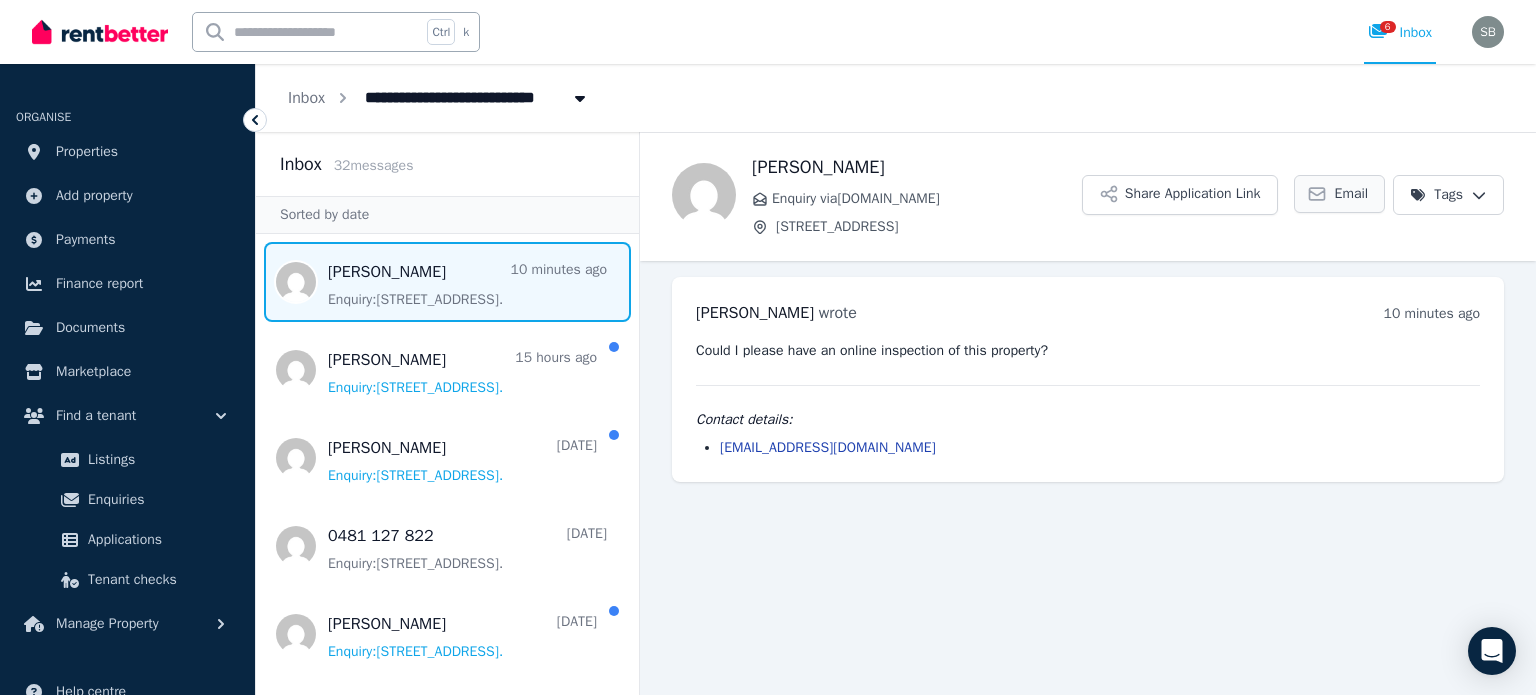 click on "Email" at bounding box center [1352, 194] 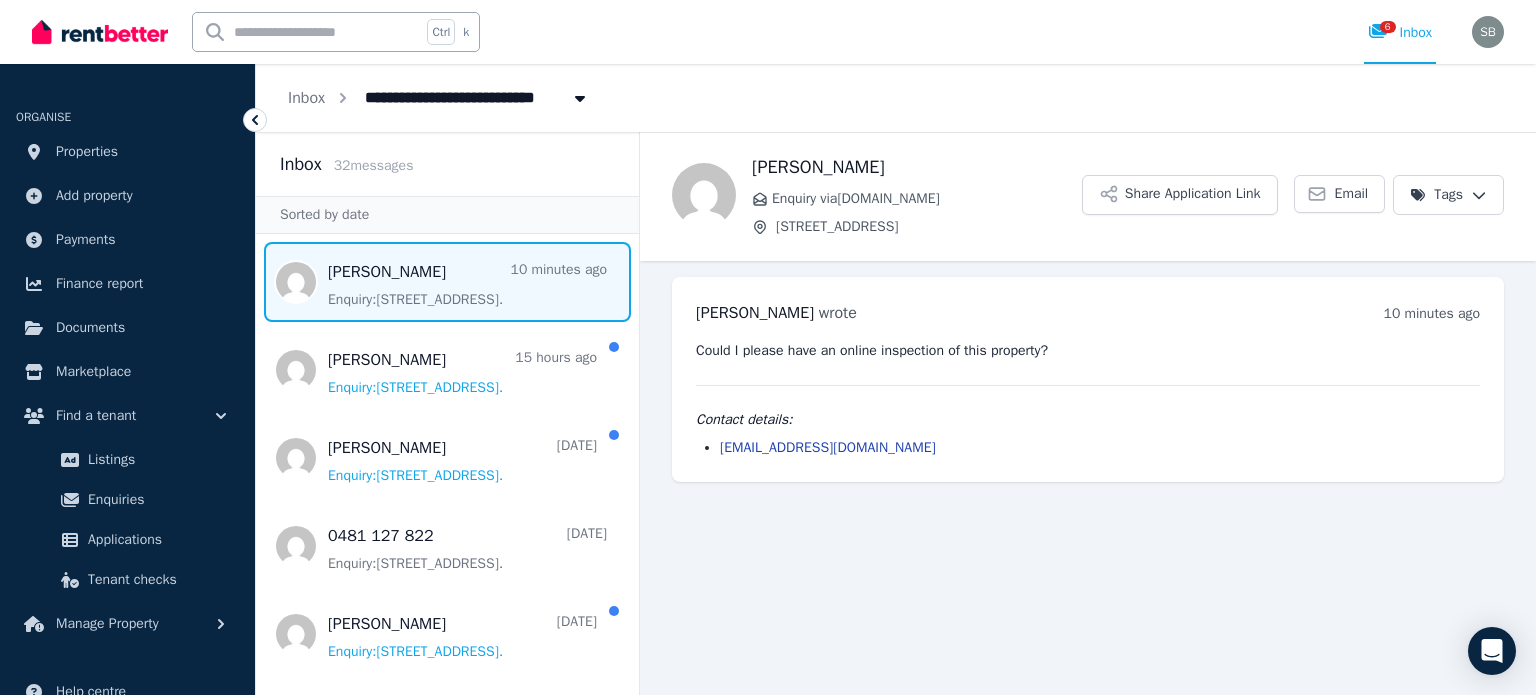 click on "Back Armando Palma Enquiry via  Domain.com.au 1/81 Buckland St, Alexandria Share Application Link Email Tags Armando Palma   wrote 10 minutes ago 10:01 am on Thu, 10 Jul 2025 Could I please have an online inspection of this property? Contact details: palmagarmando@gmail.com" at bounding box center (1088, 413) 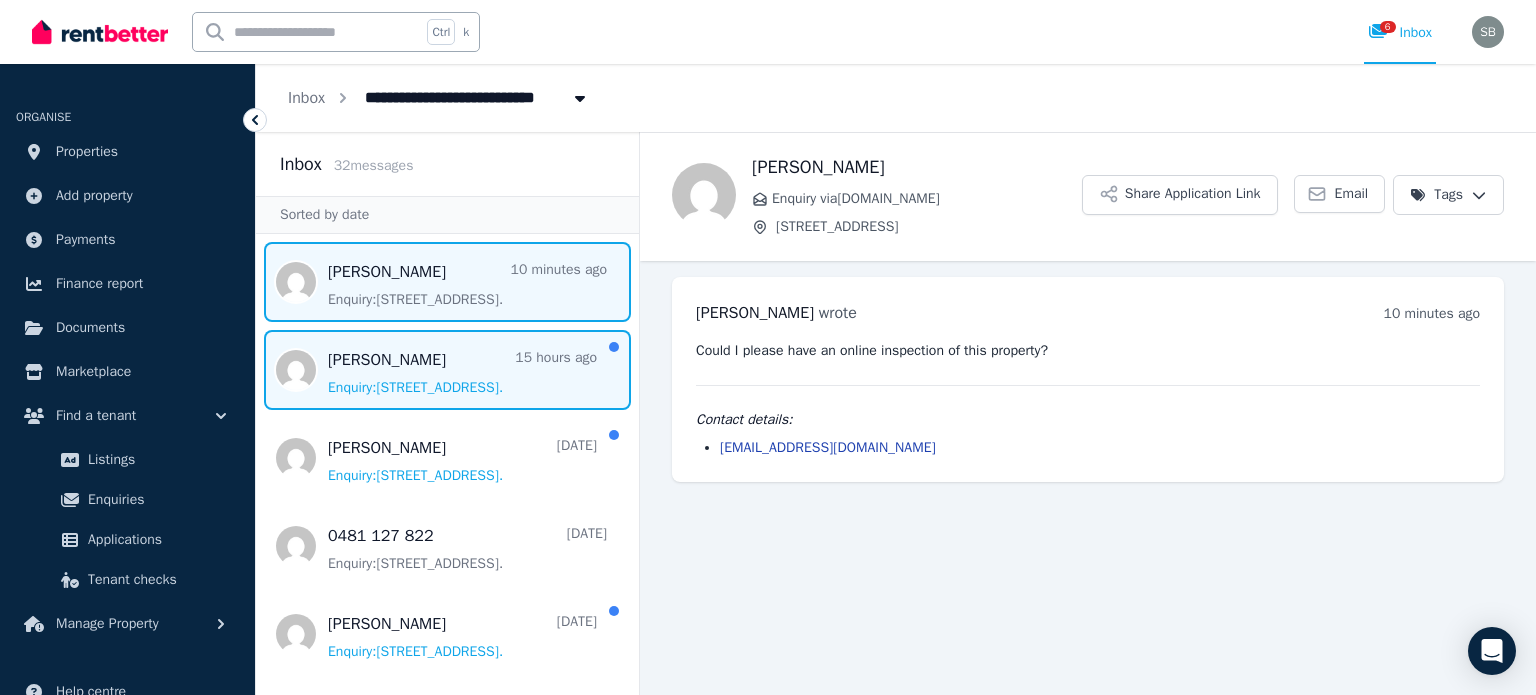 click at bounding box center (447, 370) 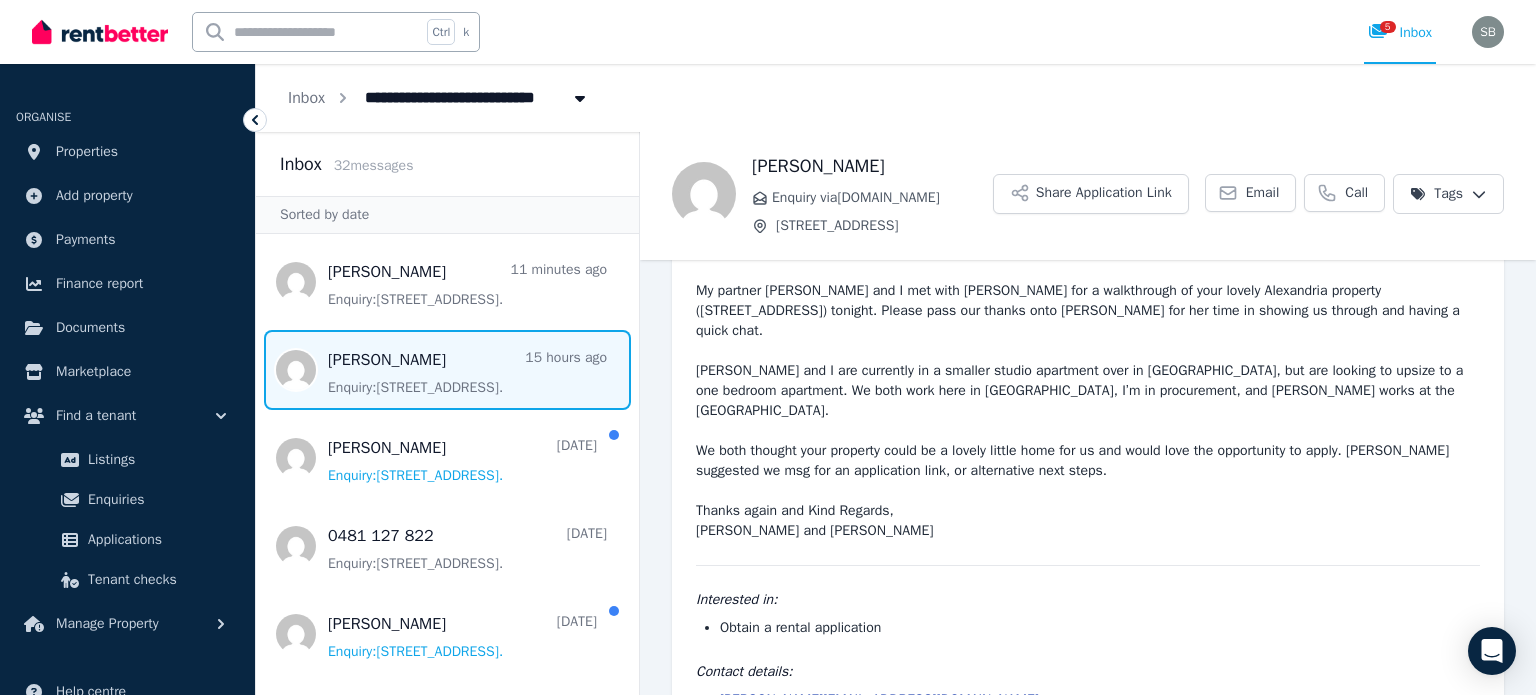 scroll, scrollTop: 138, scrollLeft: 0, axis: vertical 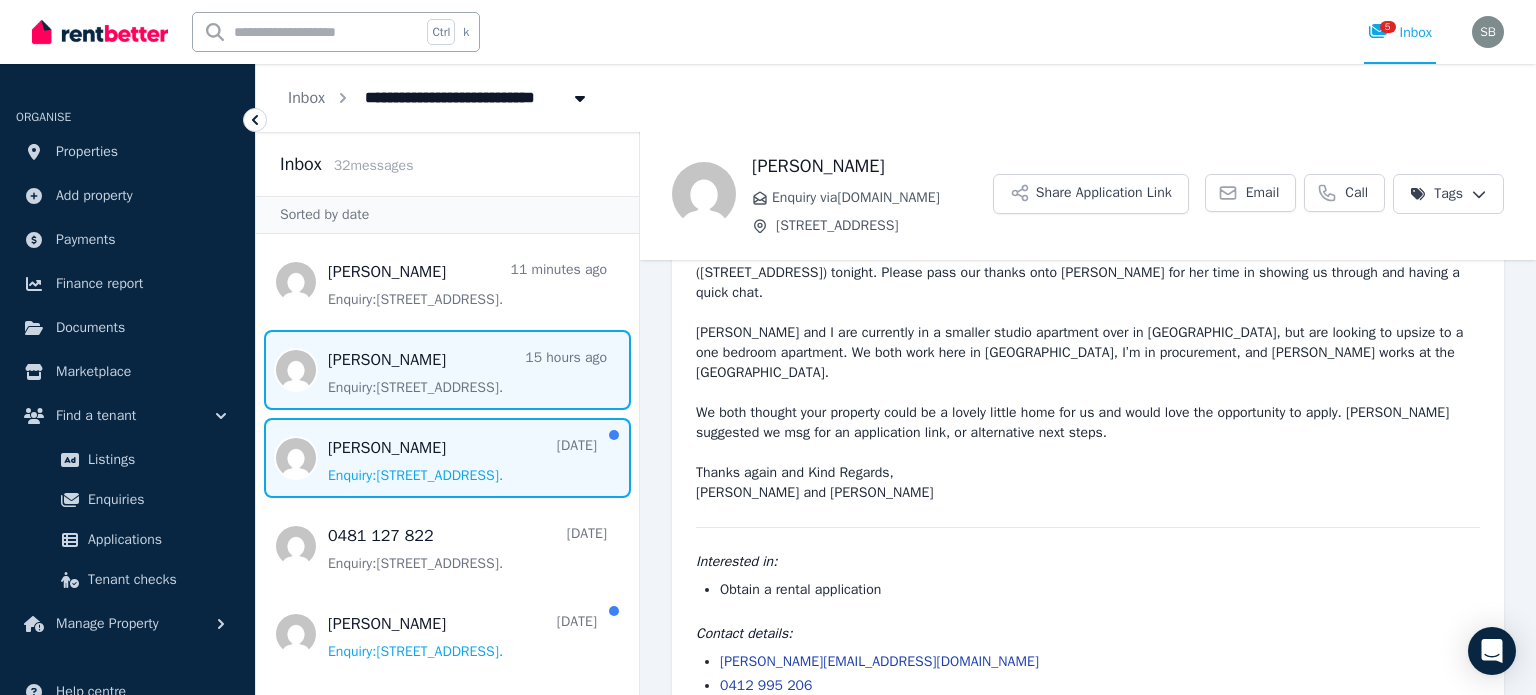 click at bounding box center (447, 458) 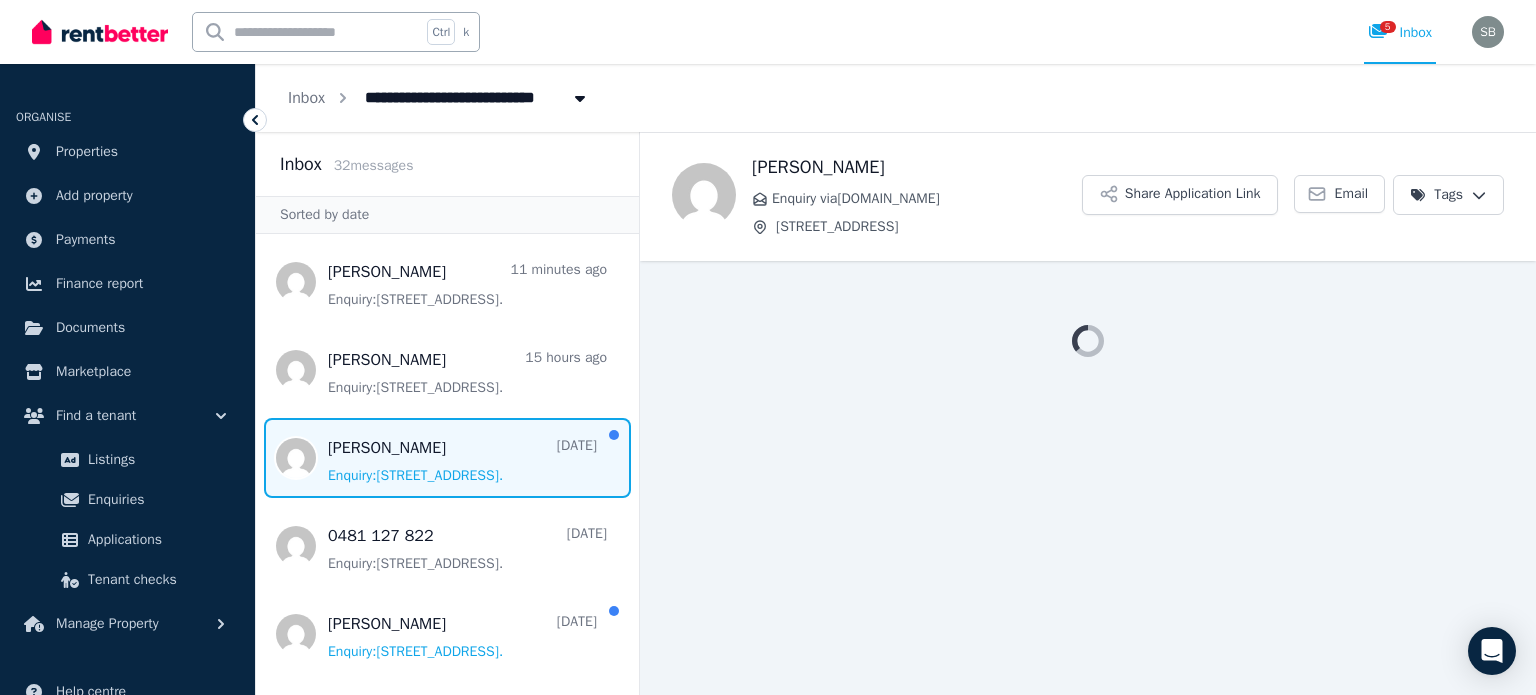 scroll, scrollTop: 0, scrollLeft: 0, axis: both 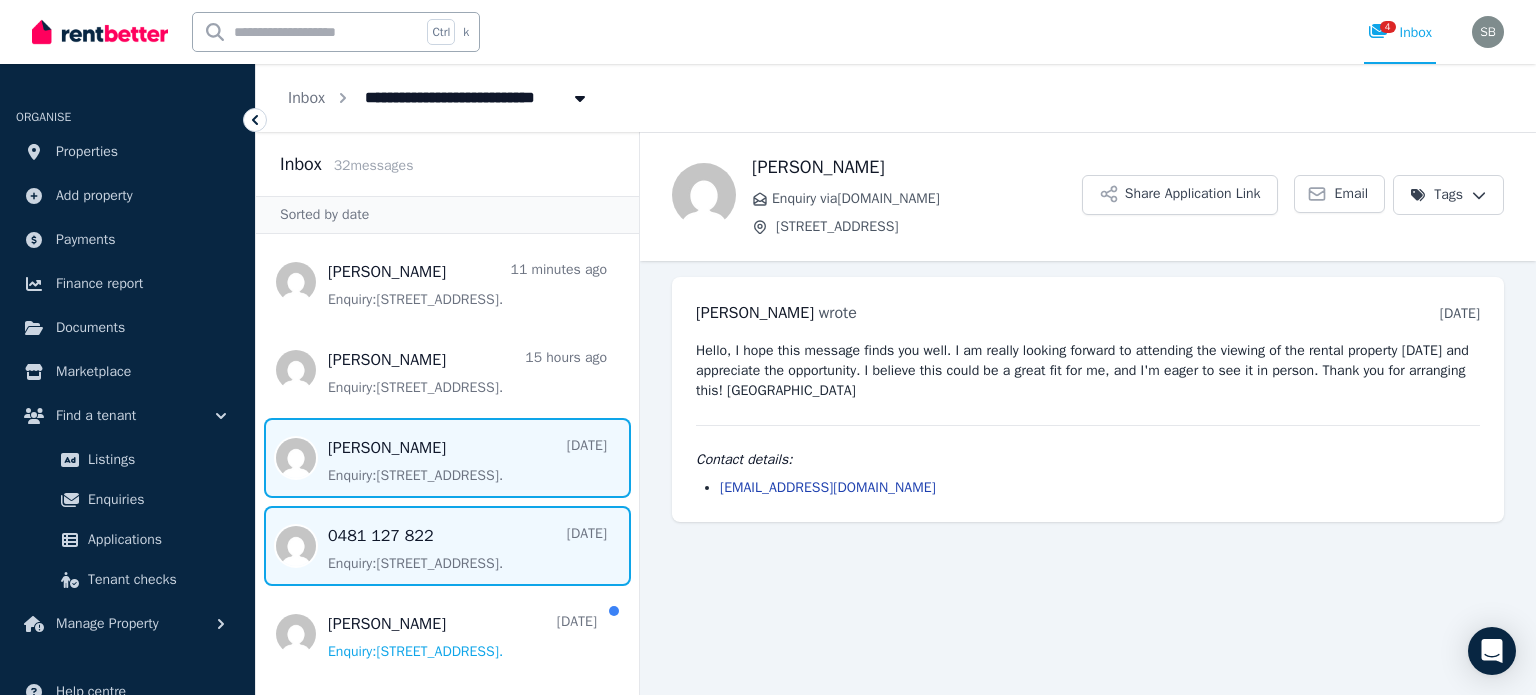 click at bounding box center [447, 546] 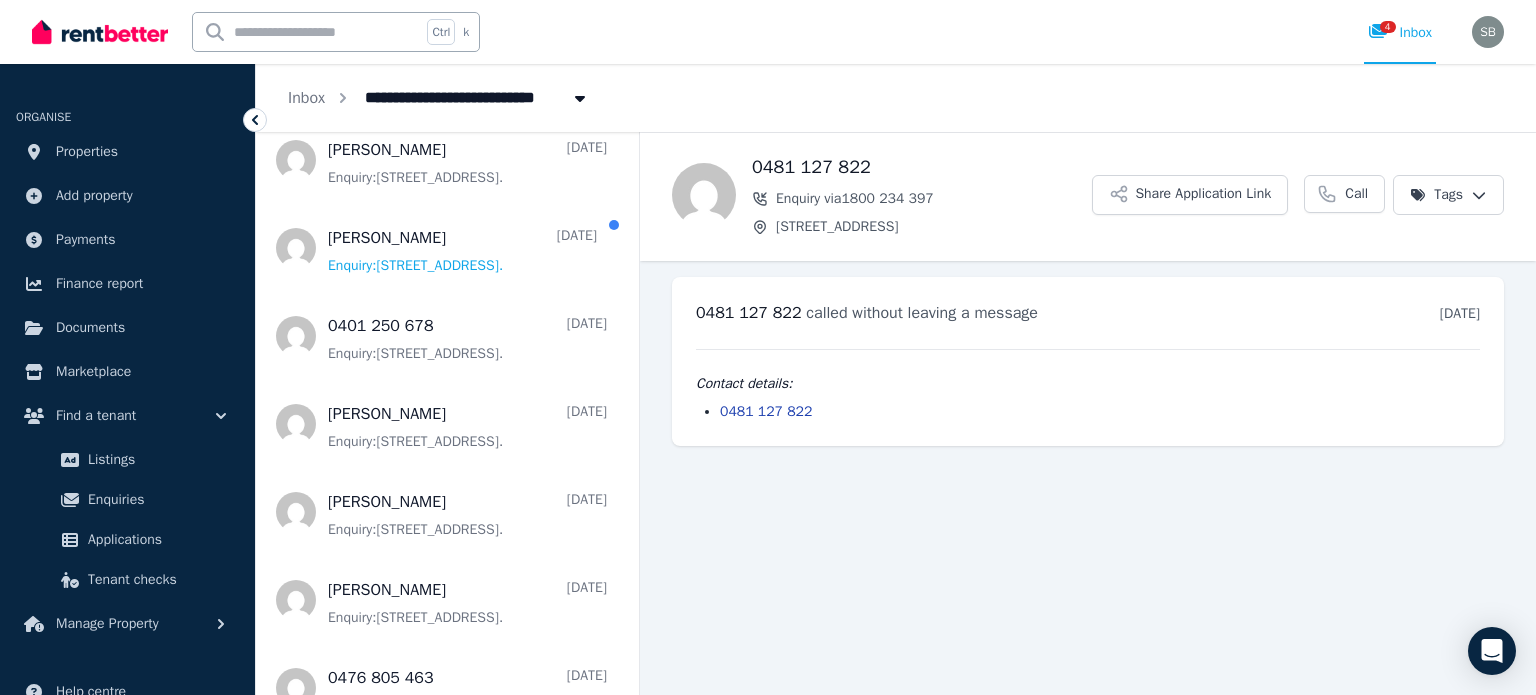scroll, scrollTop: 0, scrollLeft: 0, axis: both 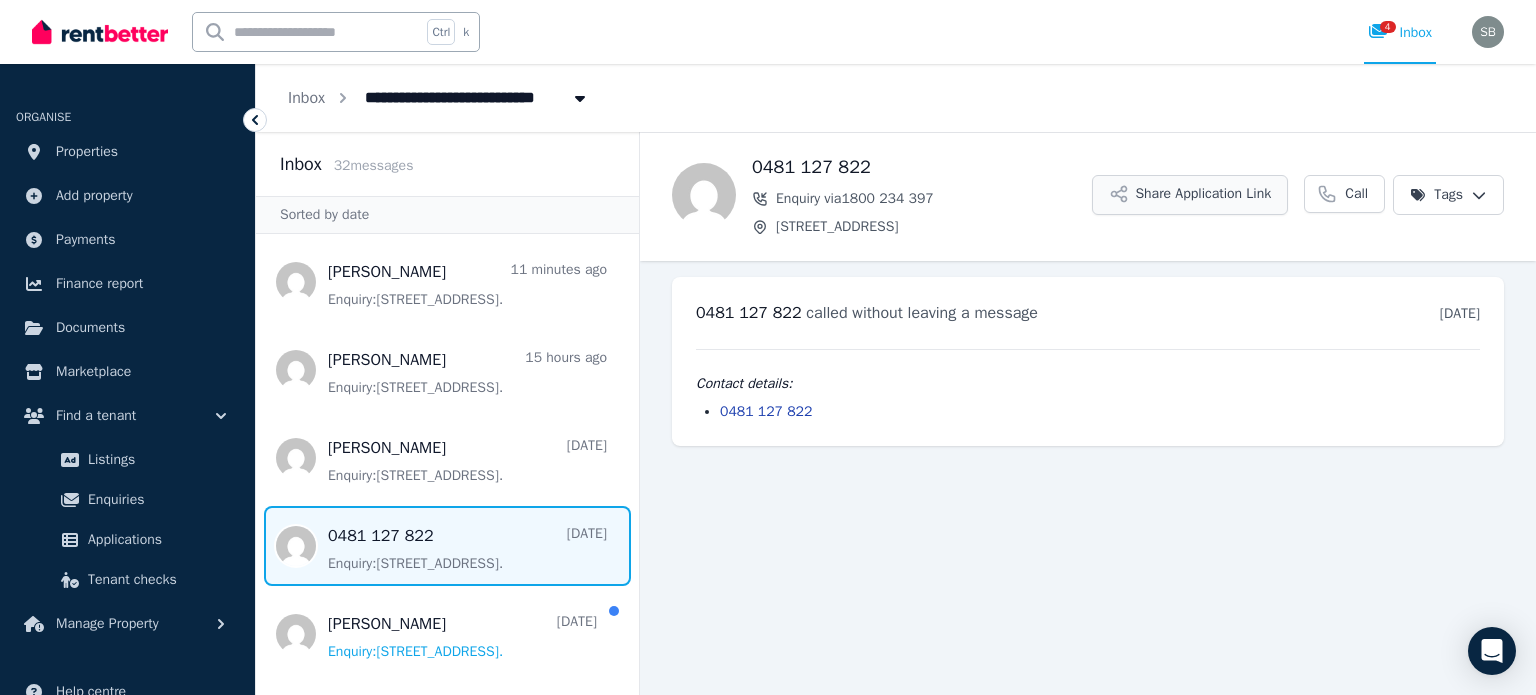 click on "Share Application Link" at bounding box center (1190, 195) 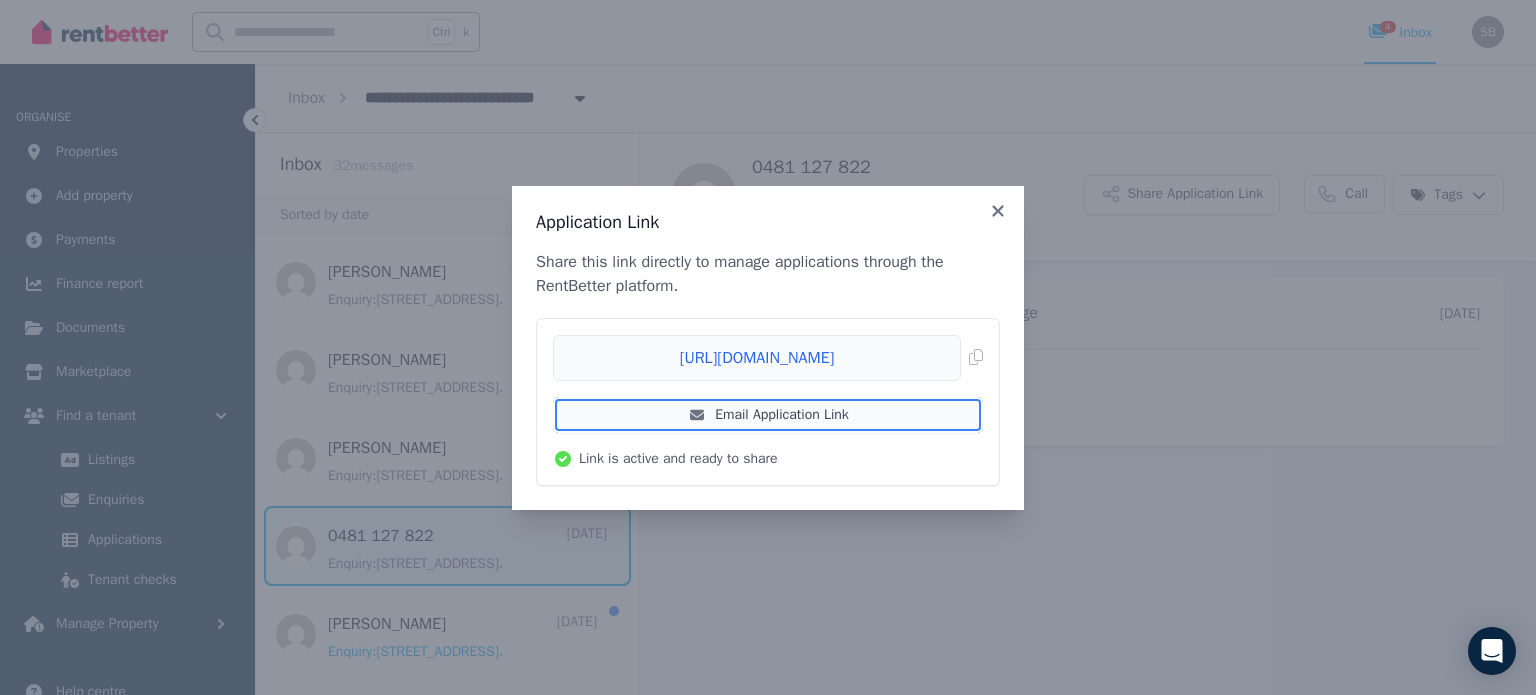 click on "Email Application Link" at bounding box center [768, 415] 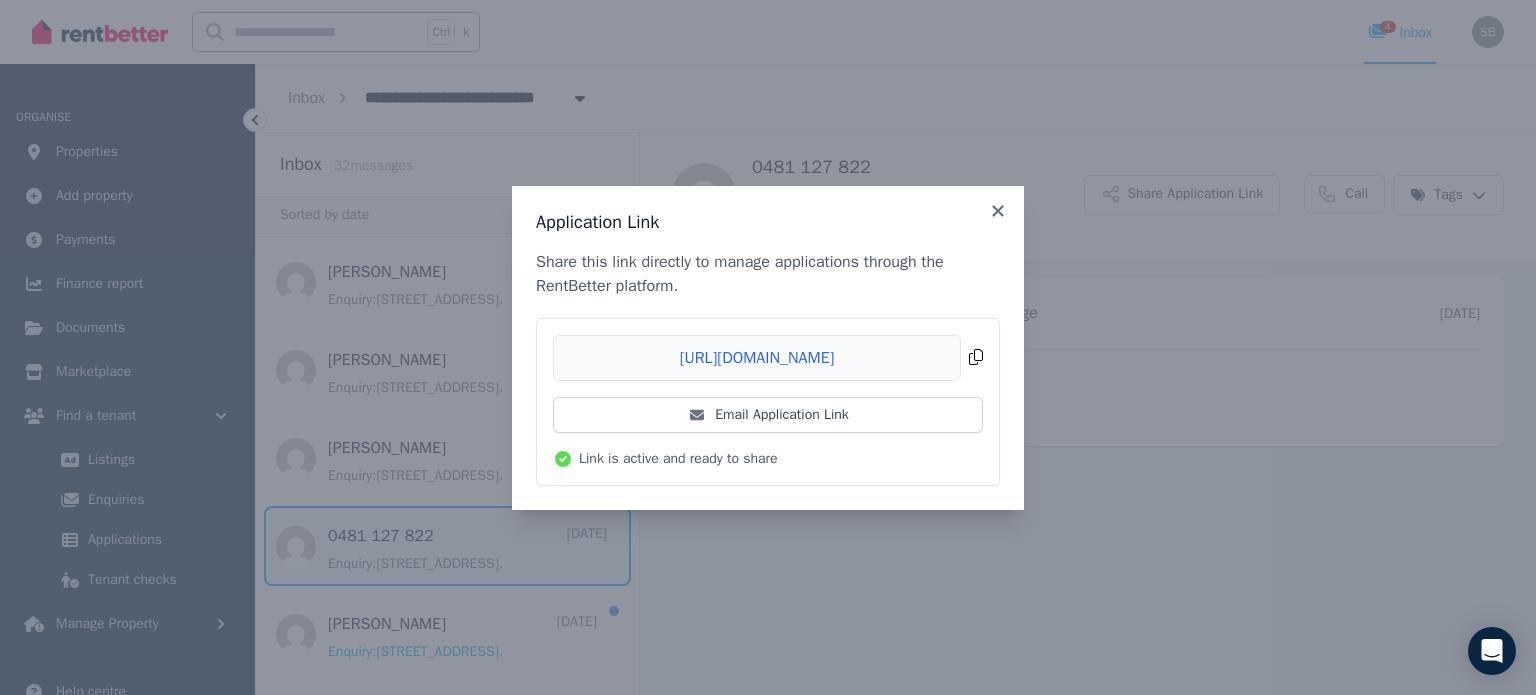 click on "Copied!" at bounding box center [768, 358] 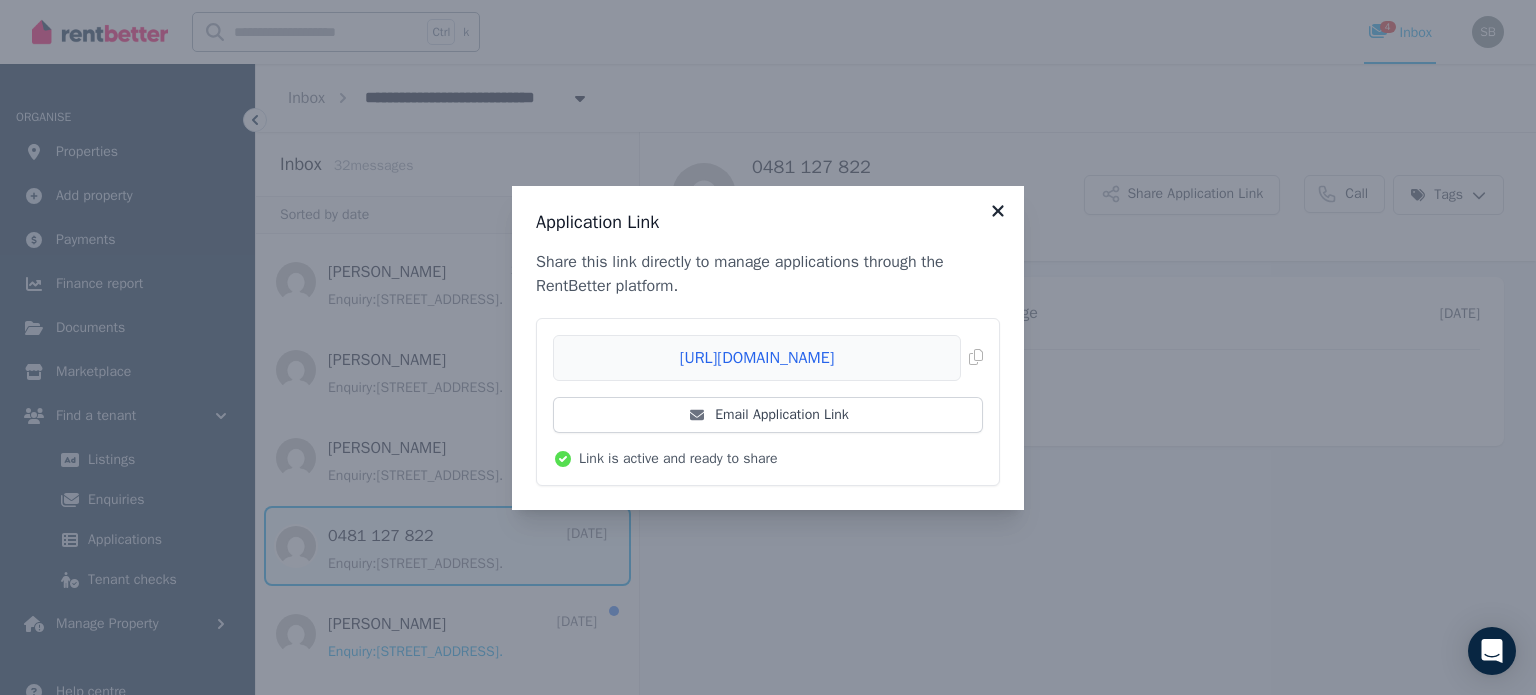 click 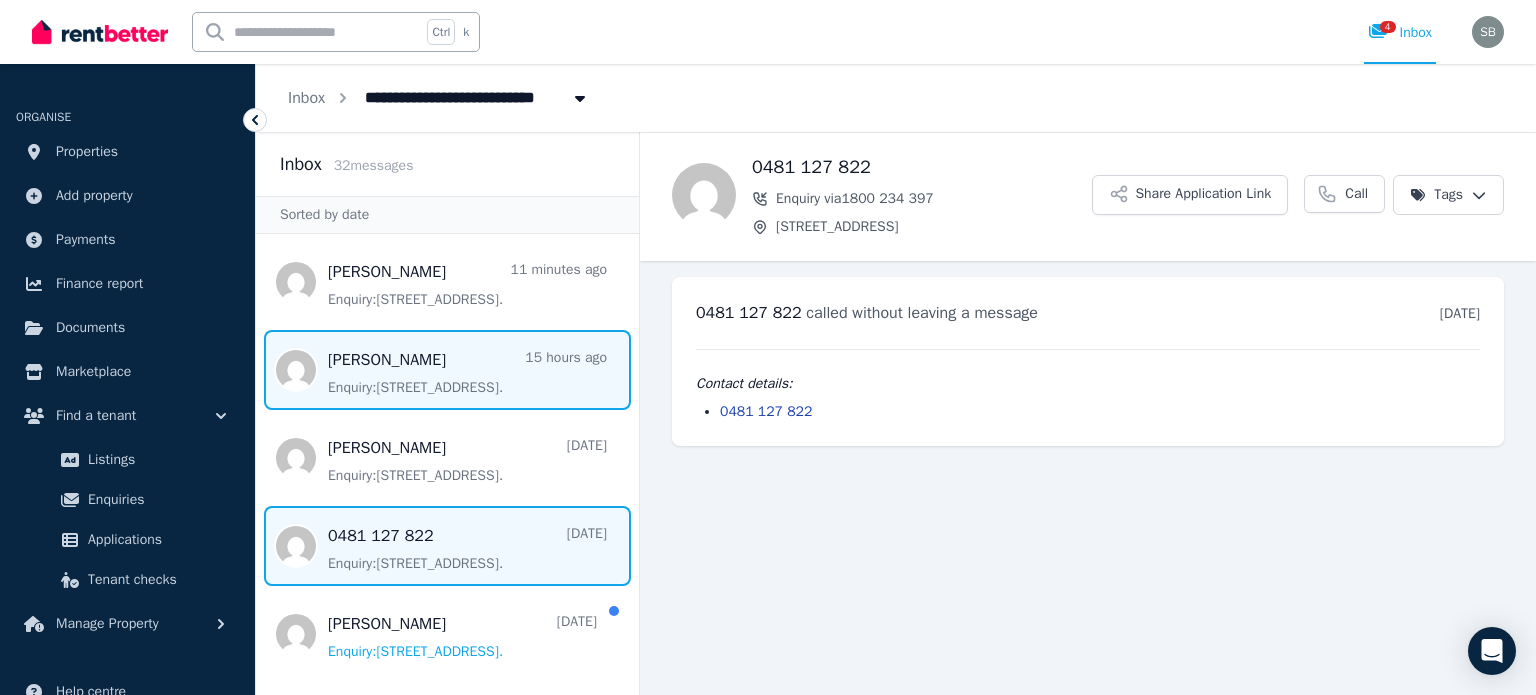 click at bounding box center (447, 370) 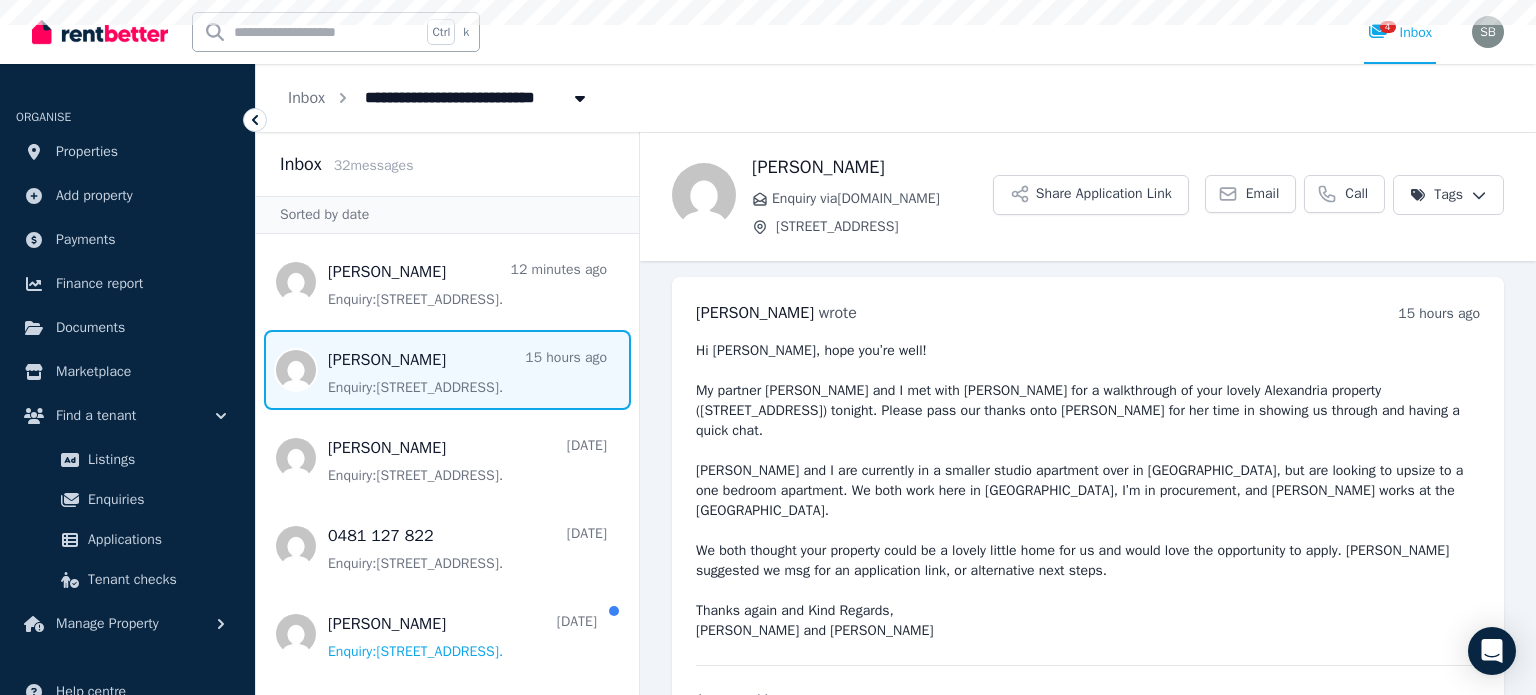scroll, scrollTop: 138, scrollLeft: 0, axis: vertical 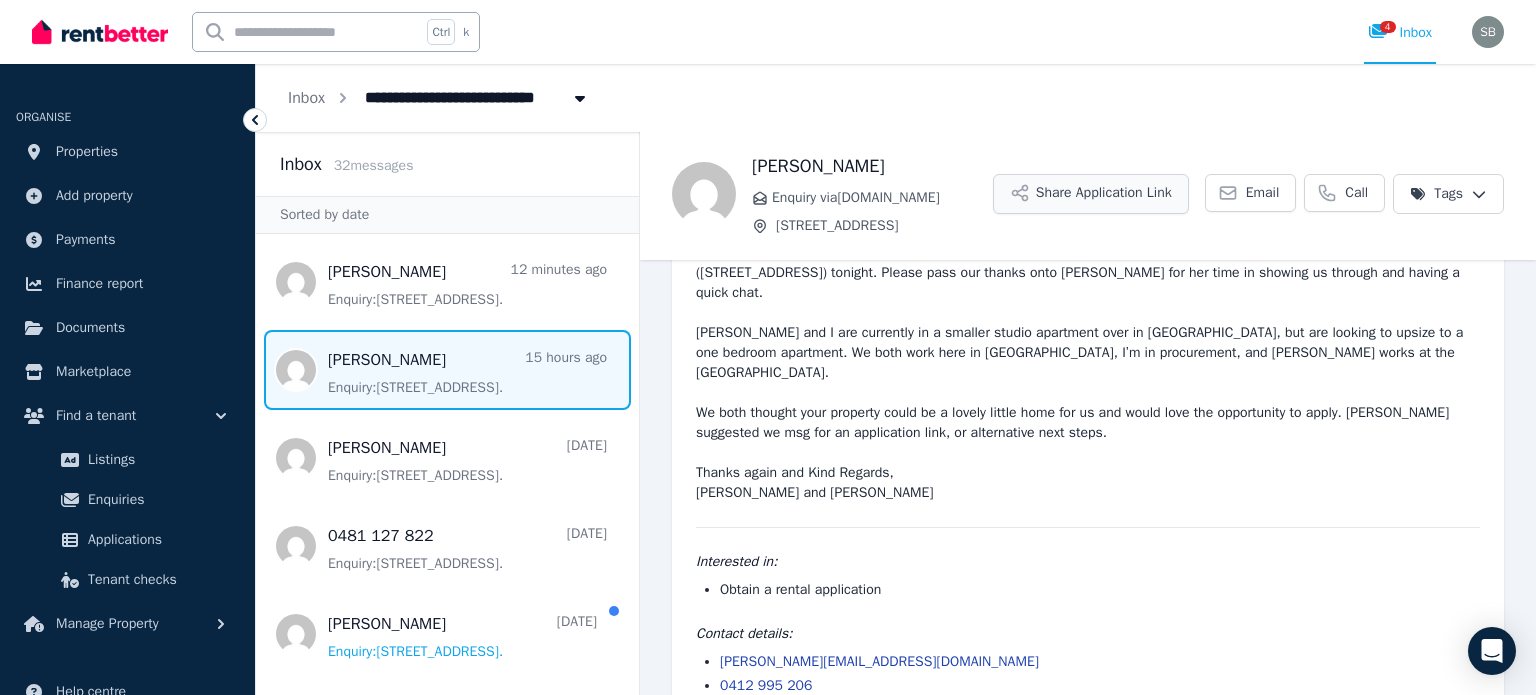 click on "Share Application Link" at bounding box center [1091, 194] 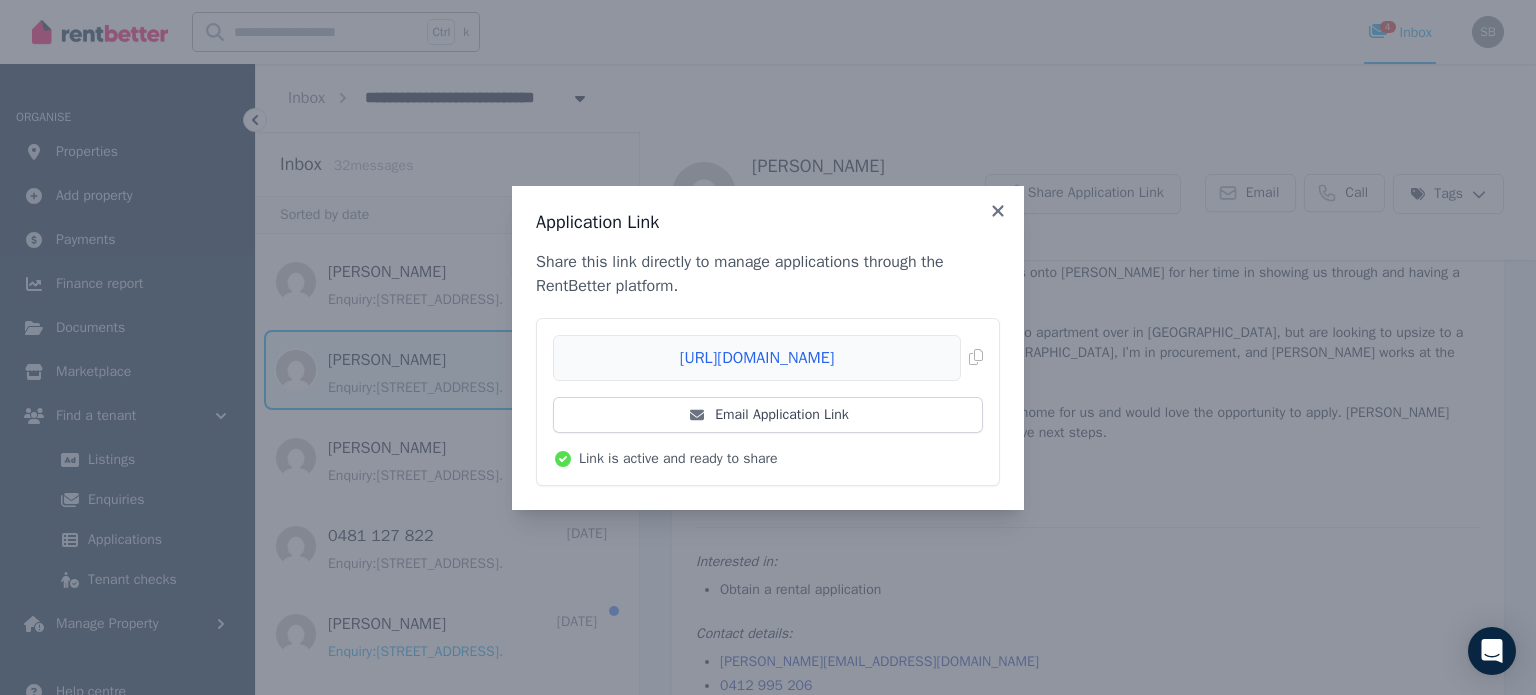 scroll, scrollTop: 190, scrollLeft: 0, axis: vertical 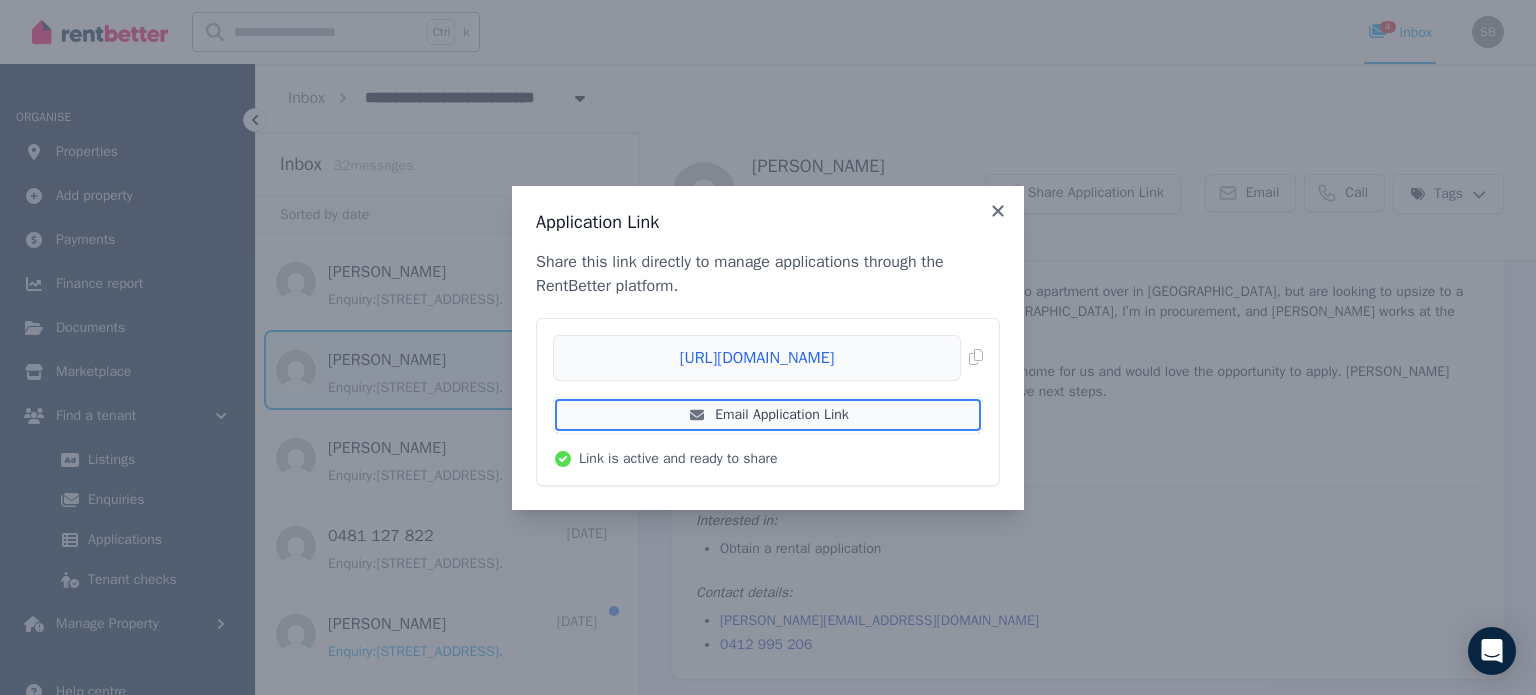 click on "Email Application Link" at bounding box center (768, 415) 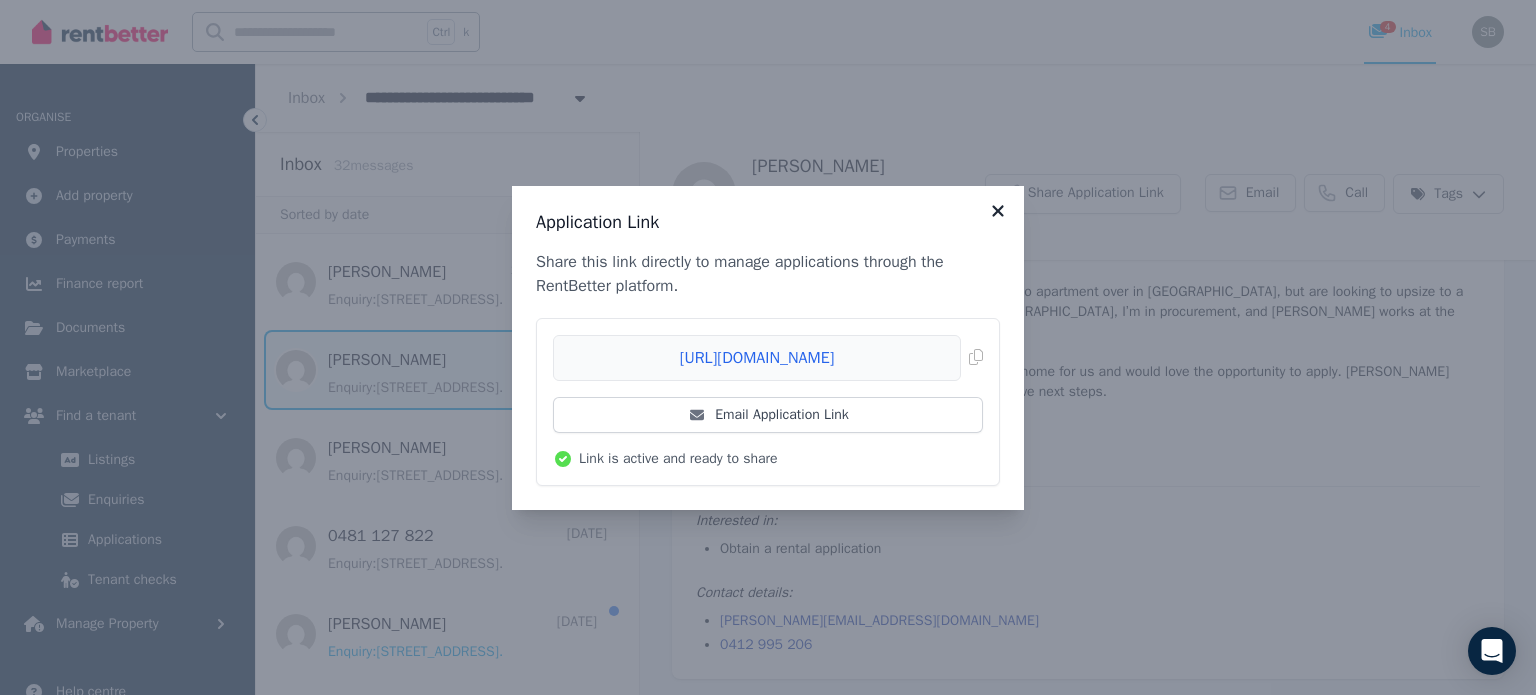 click 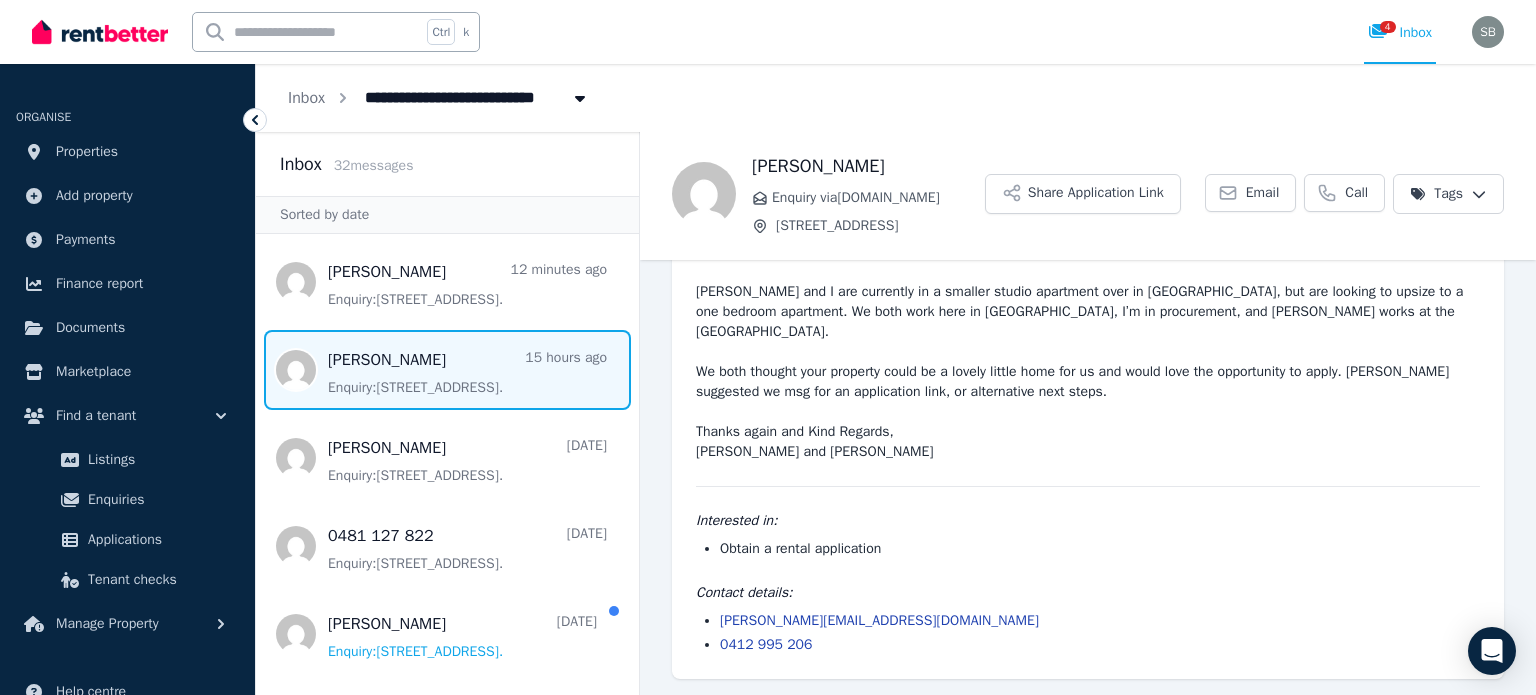 scroll, scrollTop: 138, scrollLeft: 0, axis: vertical 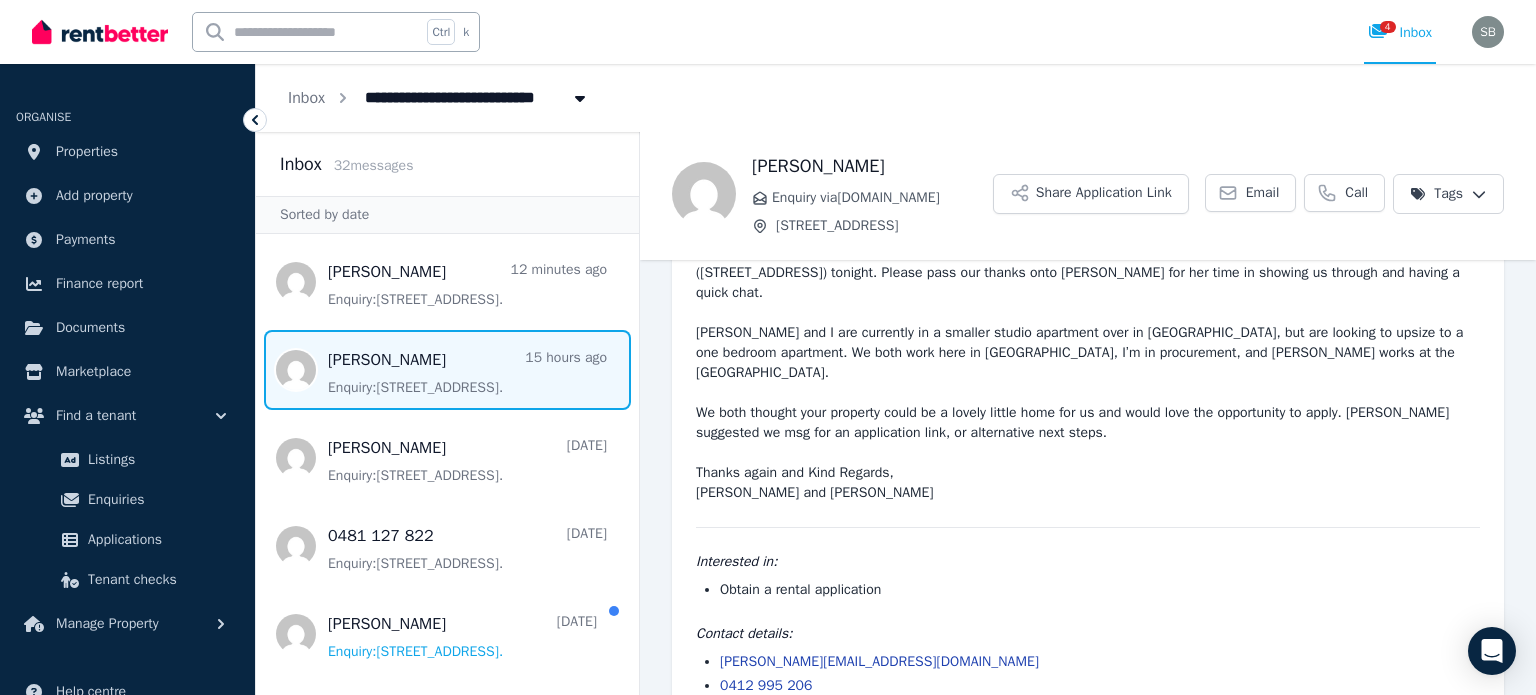 click on "sam.shannyn@gmail.com" at bounding box center [879, 661] 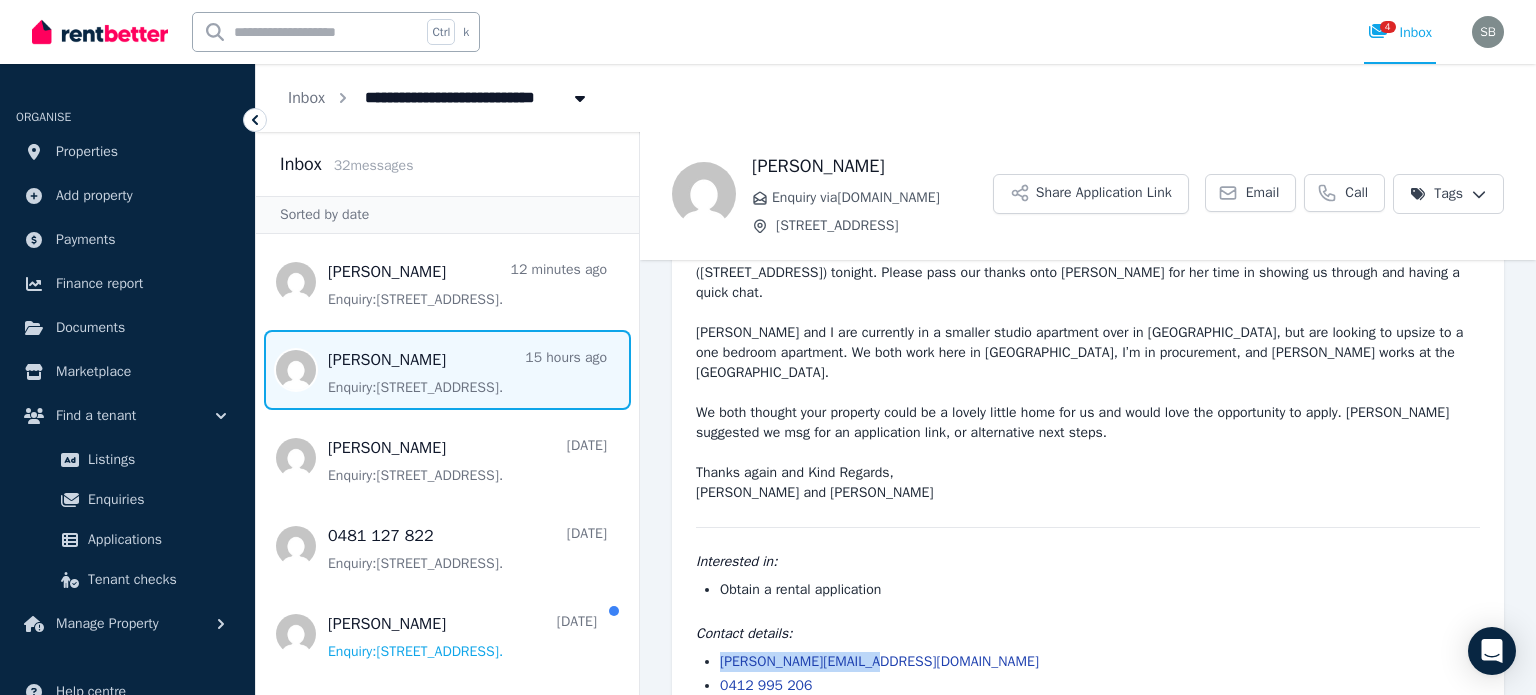 drag, startPoint x: 912, startPoint y: 620, endPoint x: 696, endPoint y: 614, distance: 216.08331 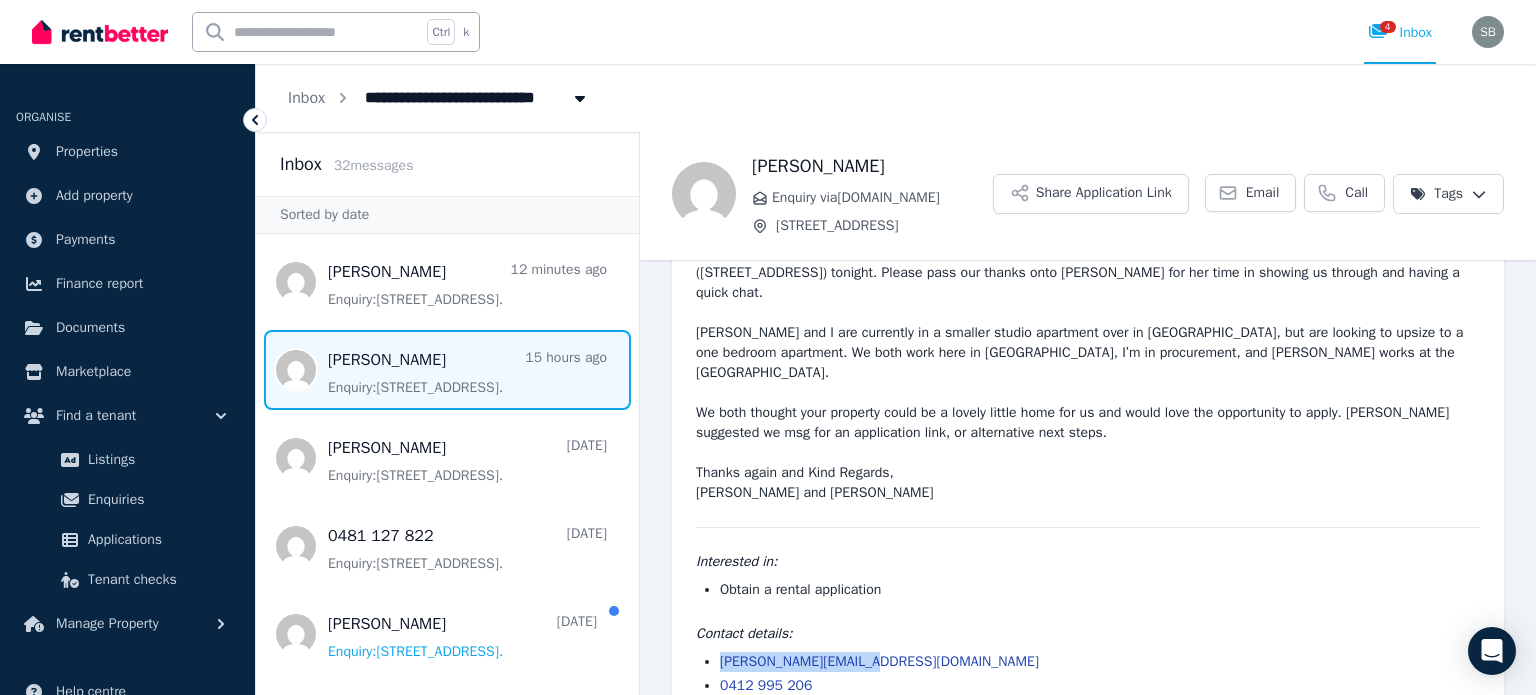 click on "sam.shannyn@gmail.com 0412 995 206" at bounding box center (1088, 674) 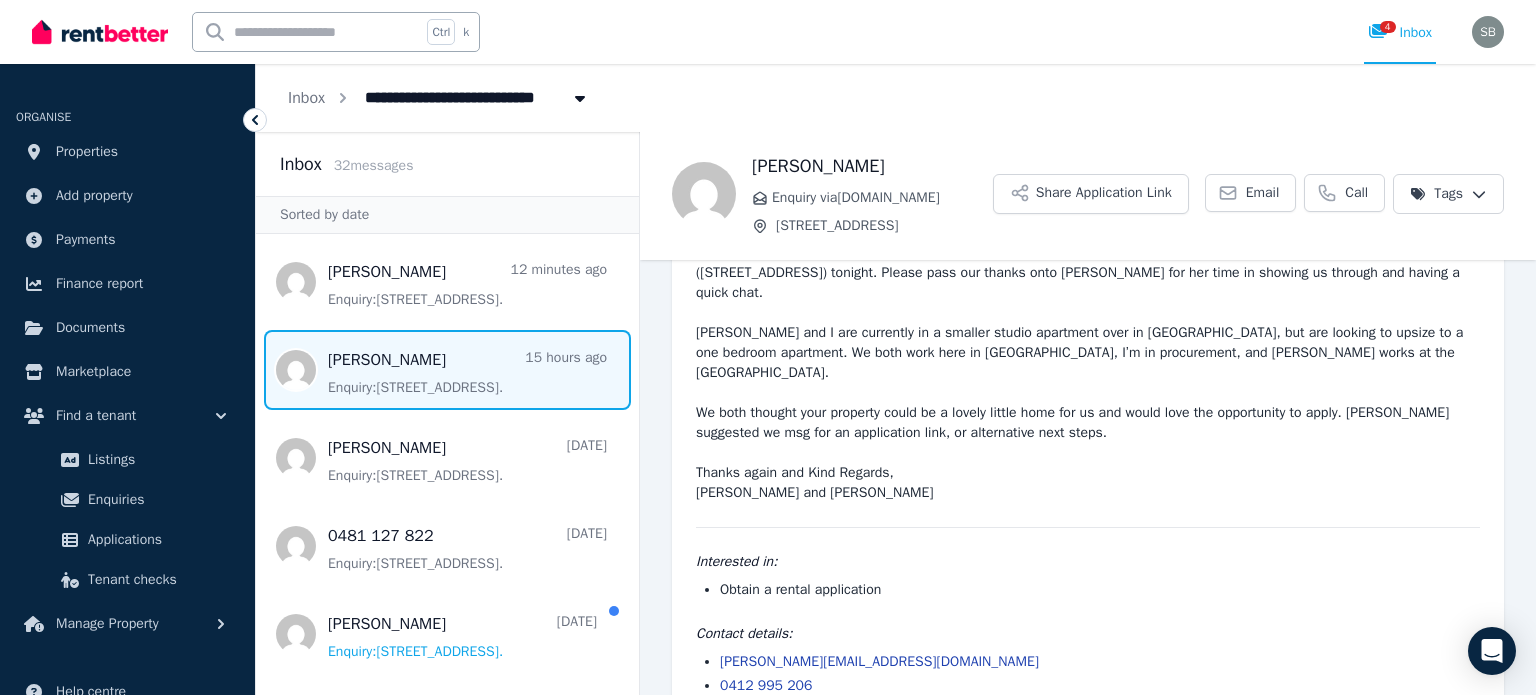 click on "Contact details:" at bounding box center [1088, 634] 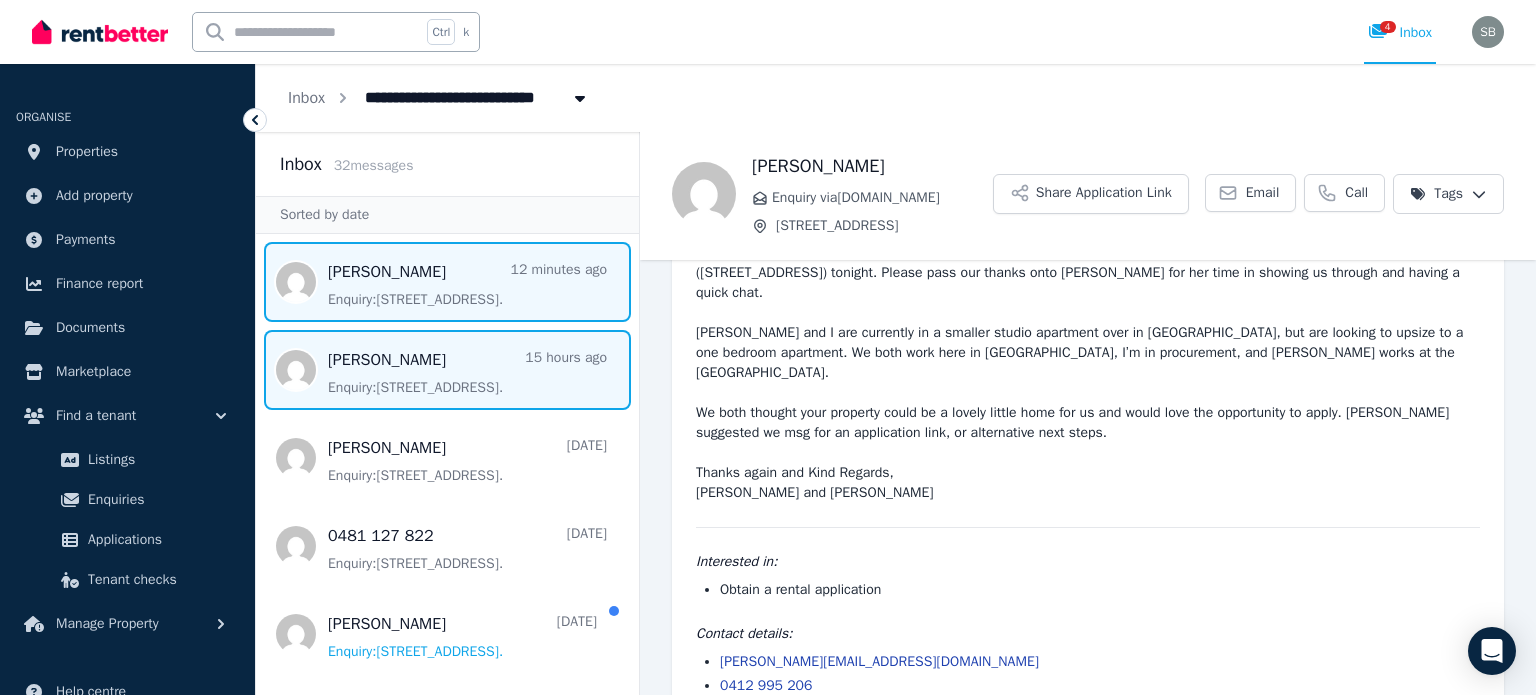 click at bounding box center [447, 282] 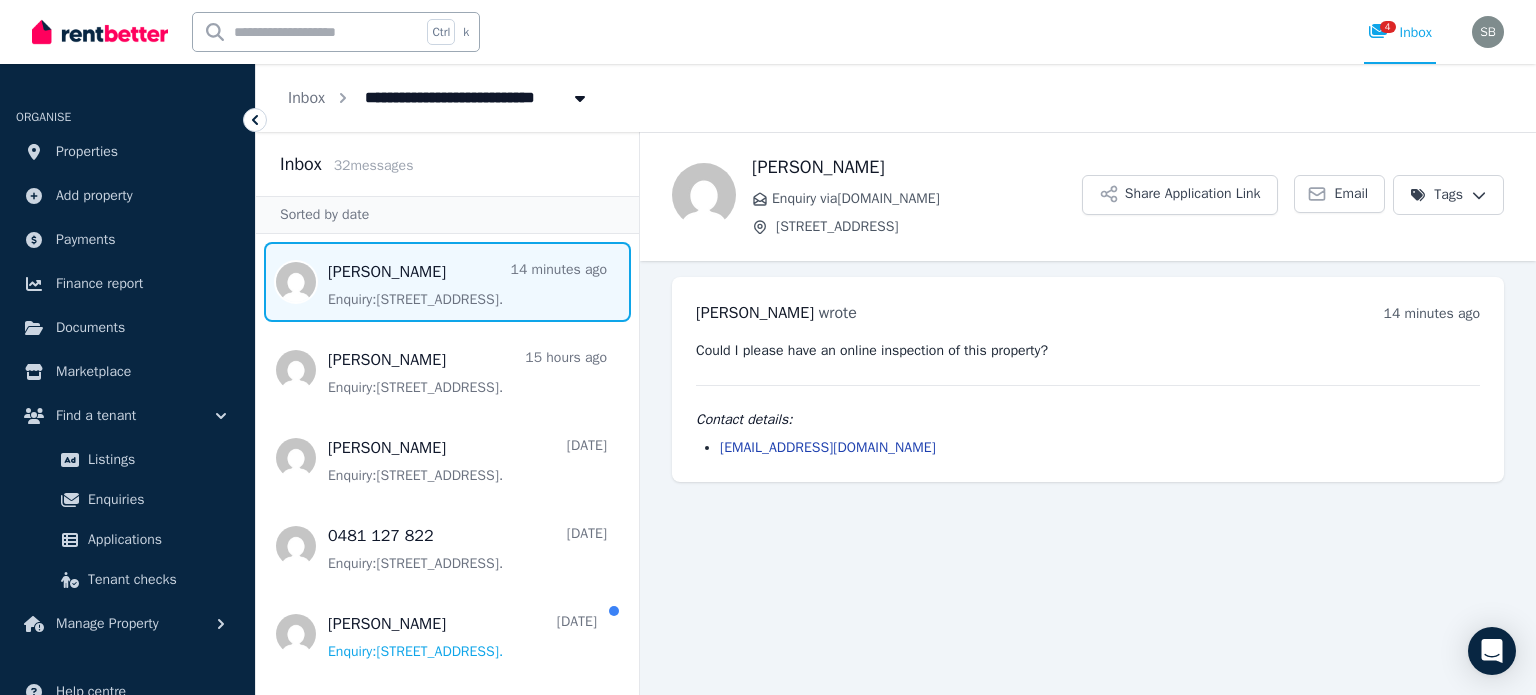 scroll, scrollTop: 0, scrollLeft: 0, axis: both 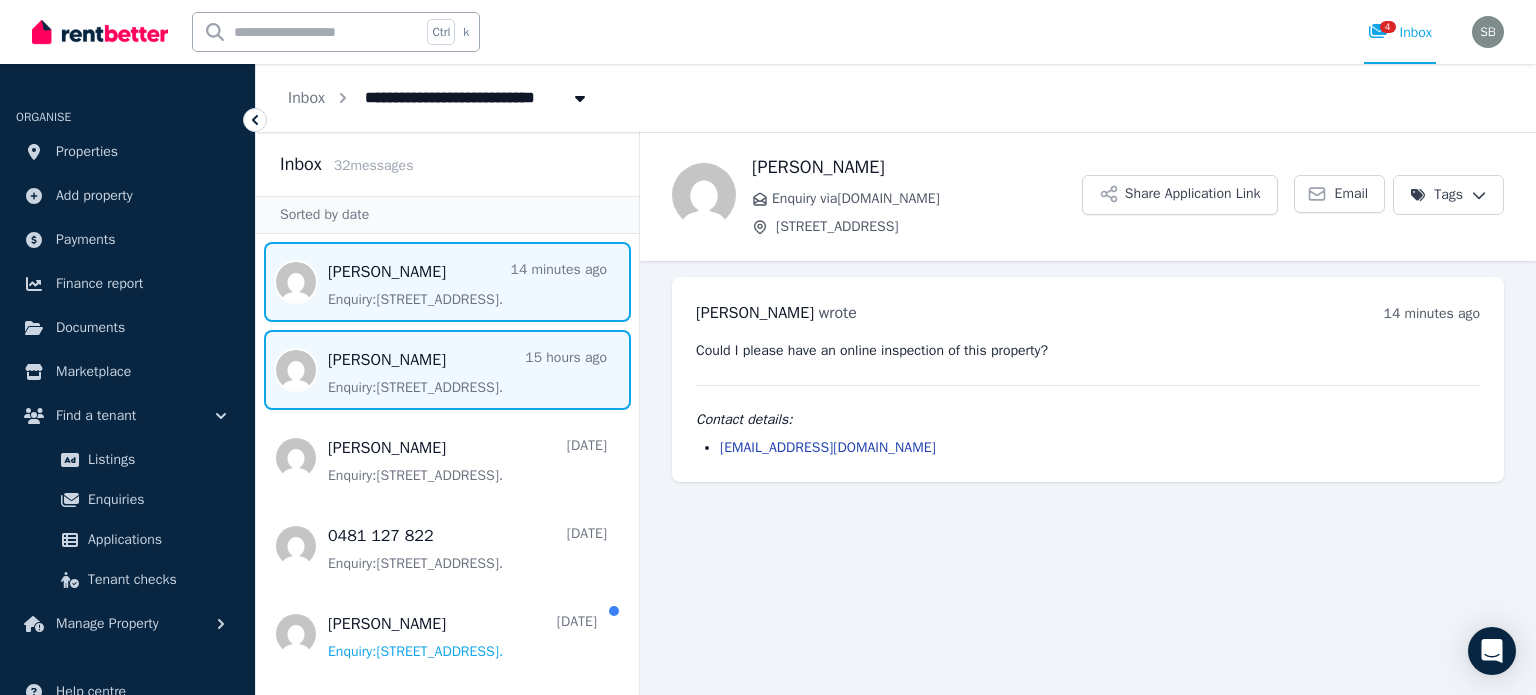 click at bounding box center [447, 370] 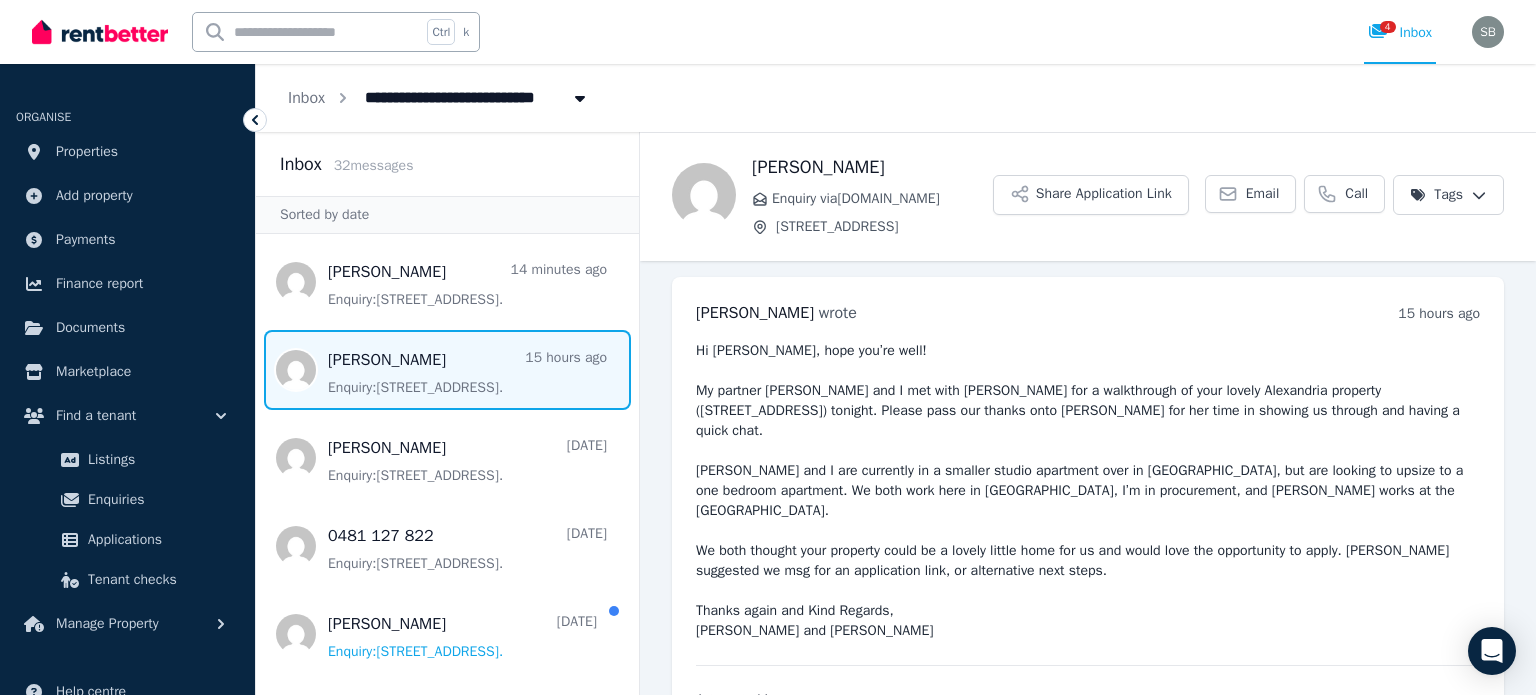 scroll, scrollTop: 138, scrollLeft: 0, axis: vertical 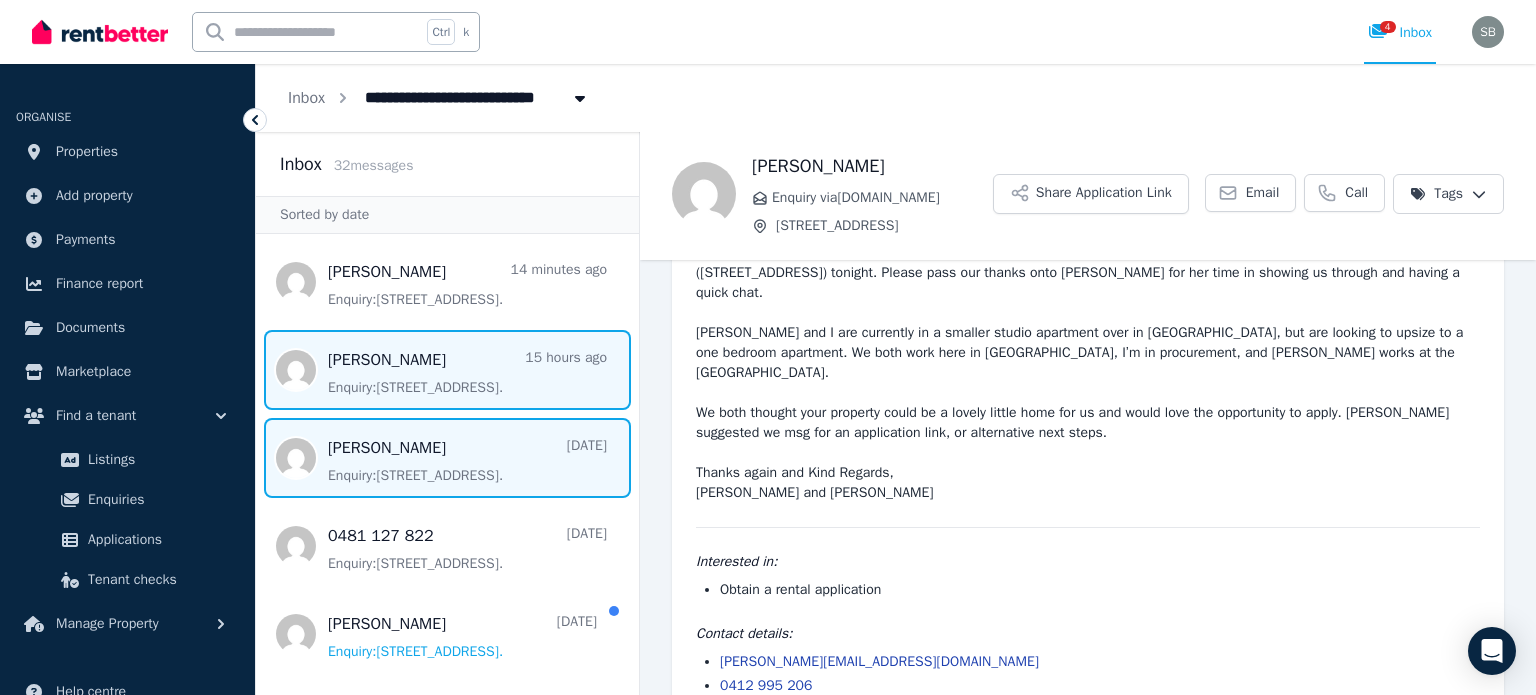click at bounding box center (447, 458) 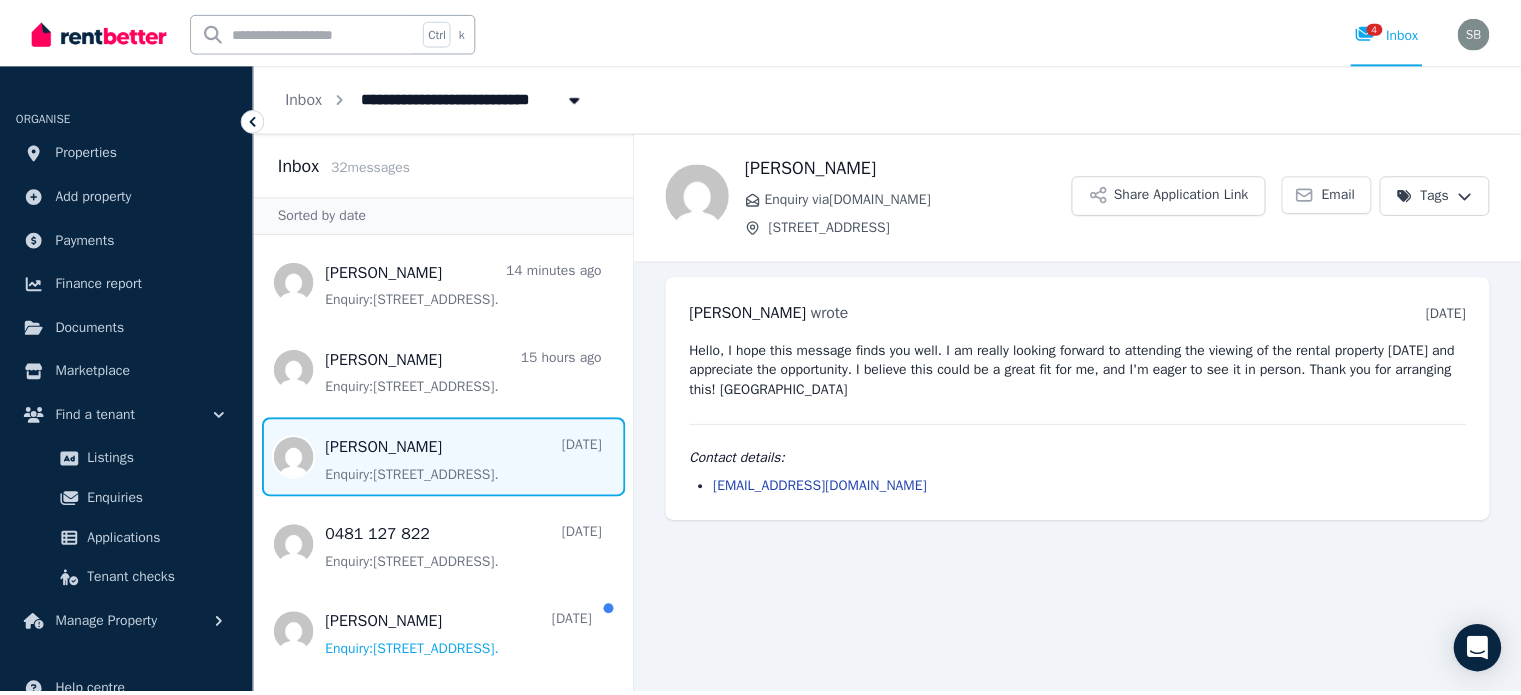 scroll, scrollTop: 0, scrollLeft: 0, axis: both 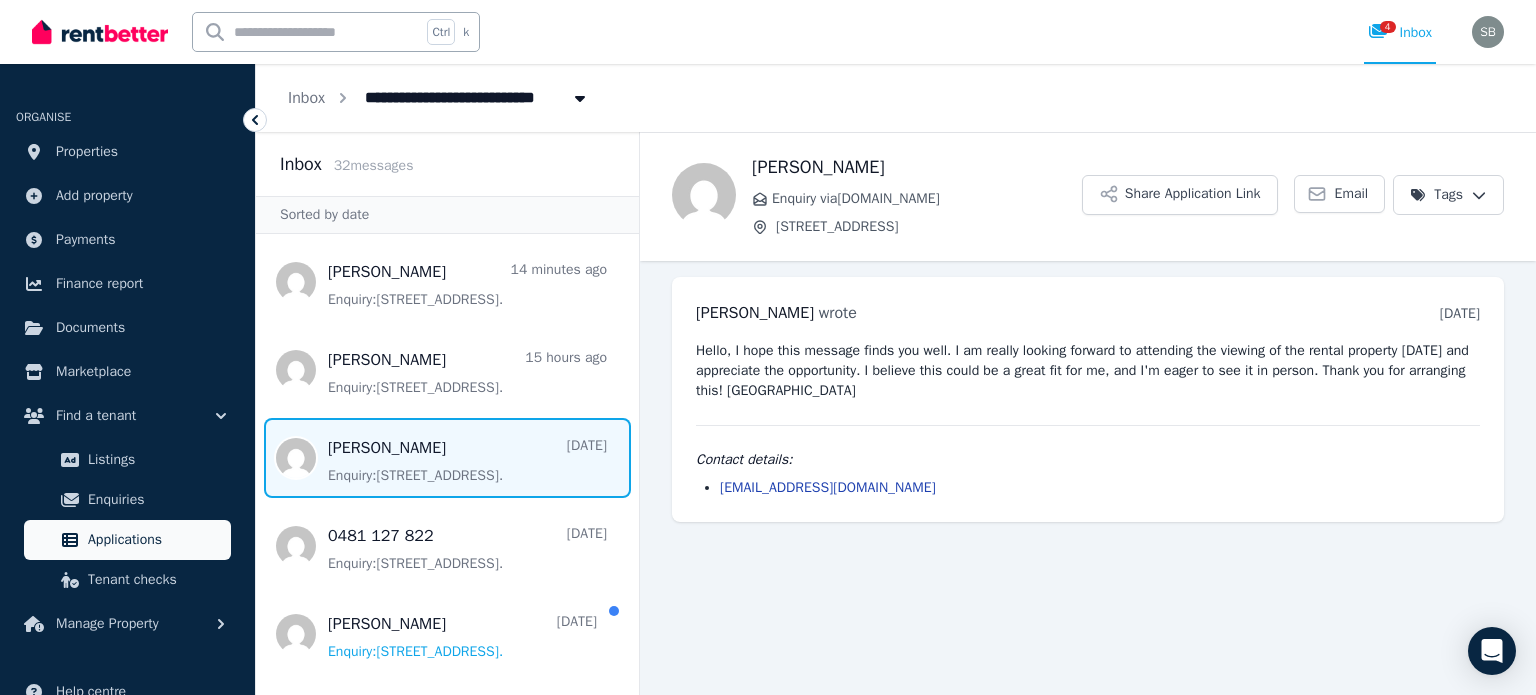click on "Applications" at bounding box center [155, 540] 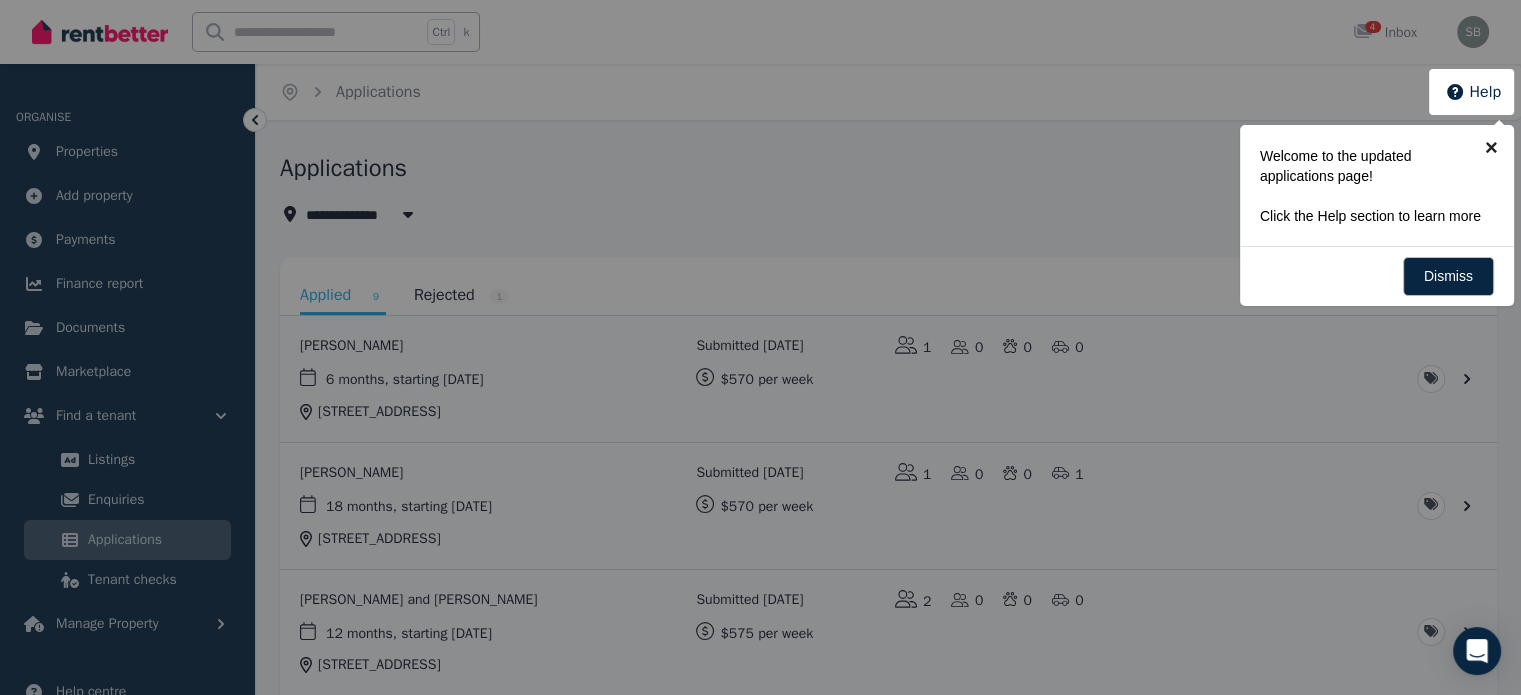 click on "×" at bounding box center [1491, 147] 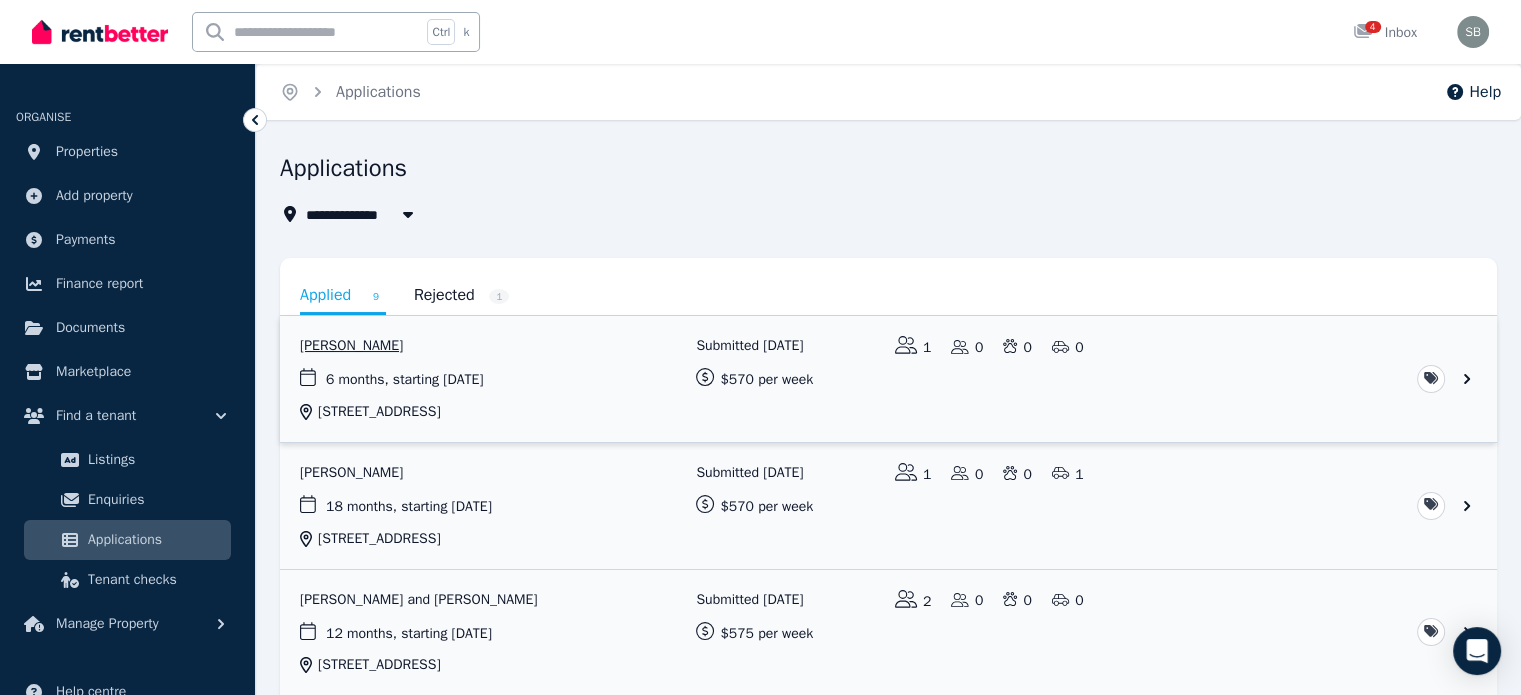 scroll, scrollTop: 100, scrollLeft: 0, axis: vertical 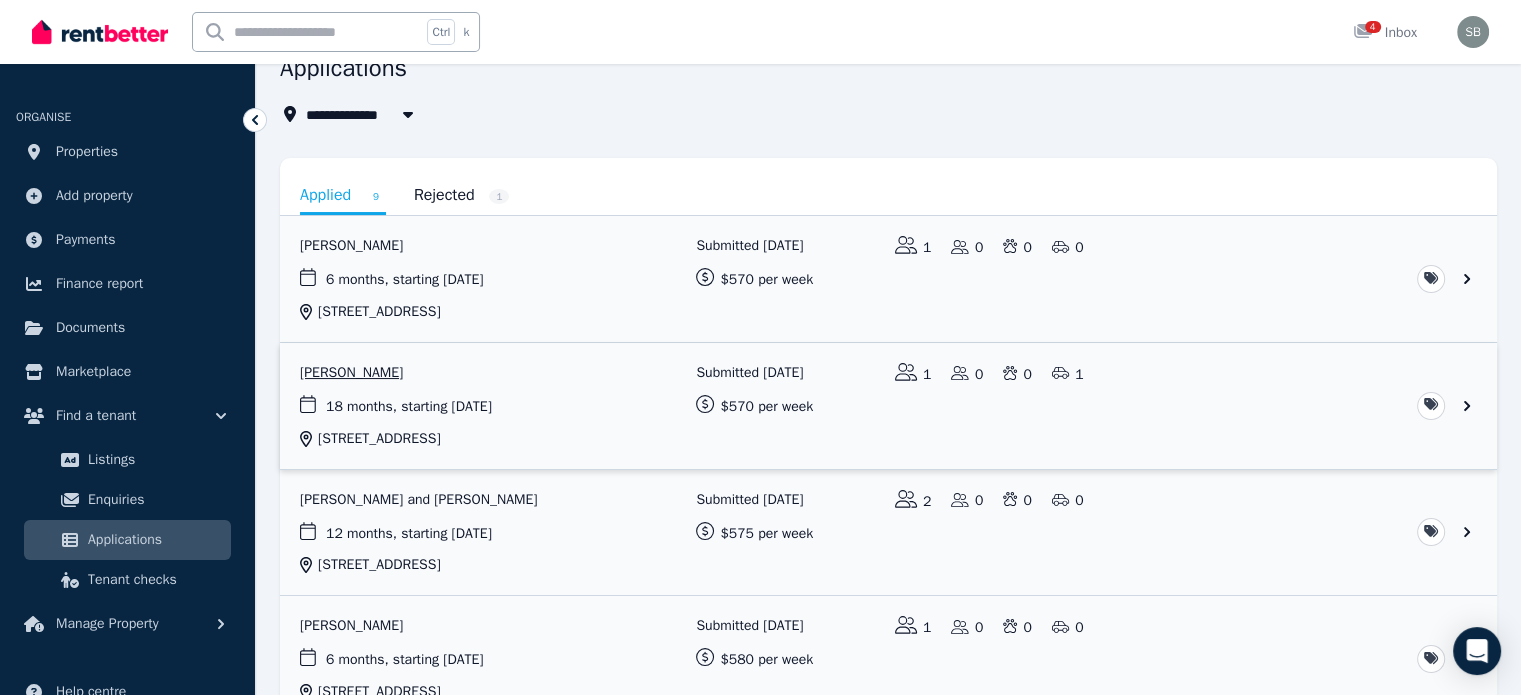 click at bounding box center [888, 406] 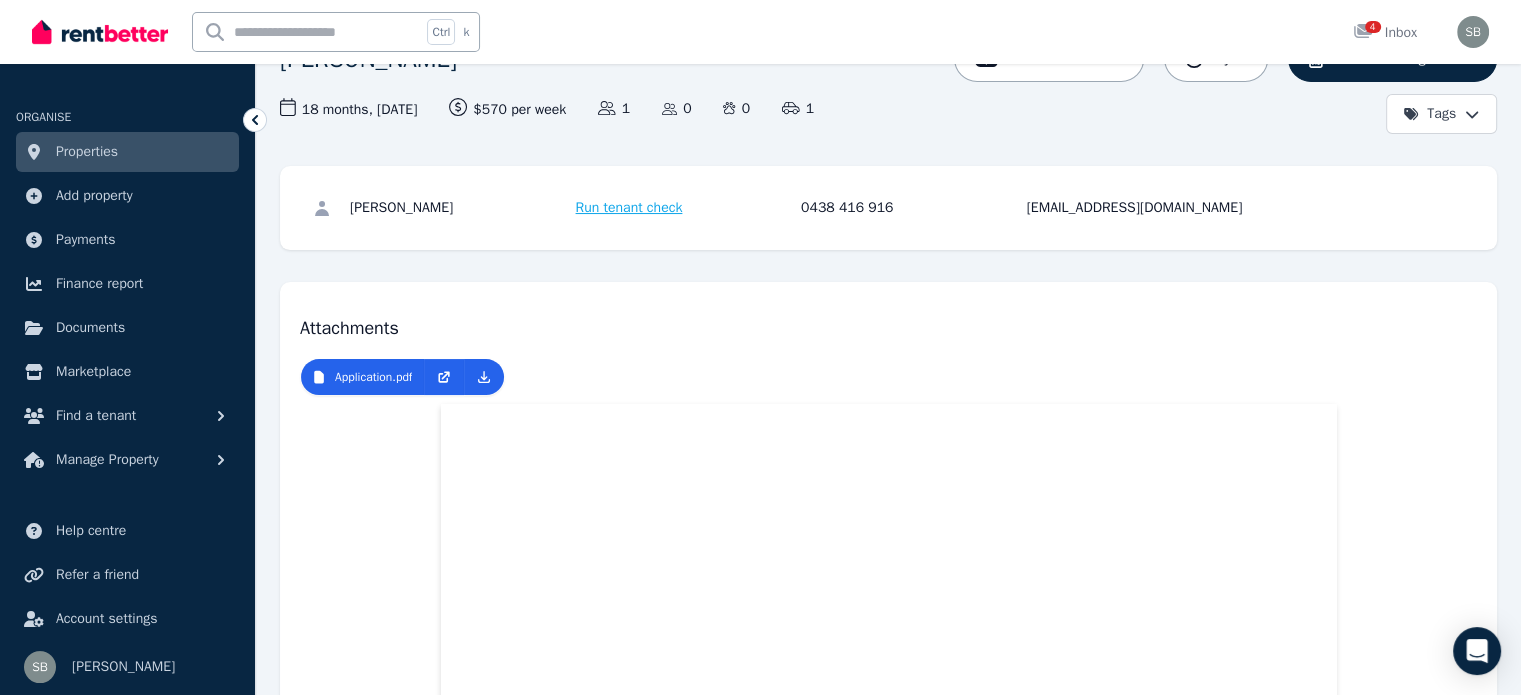 scroll, scrollTop: 0, scrollLeft: 0, axis: both 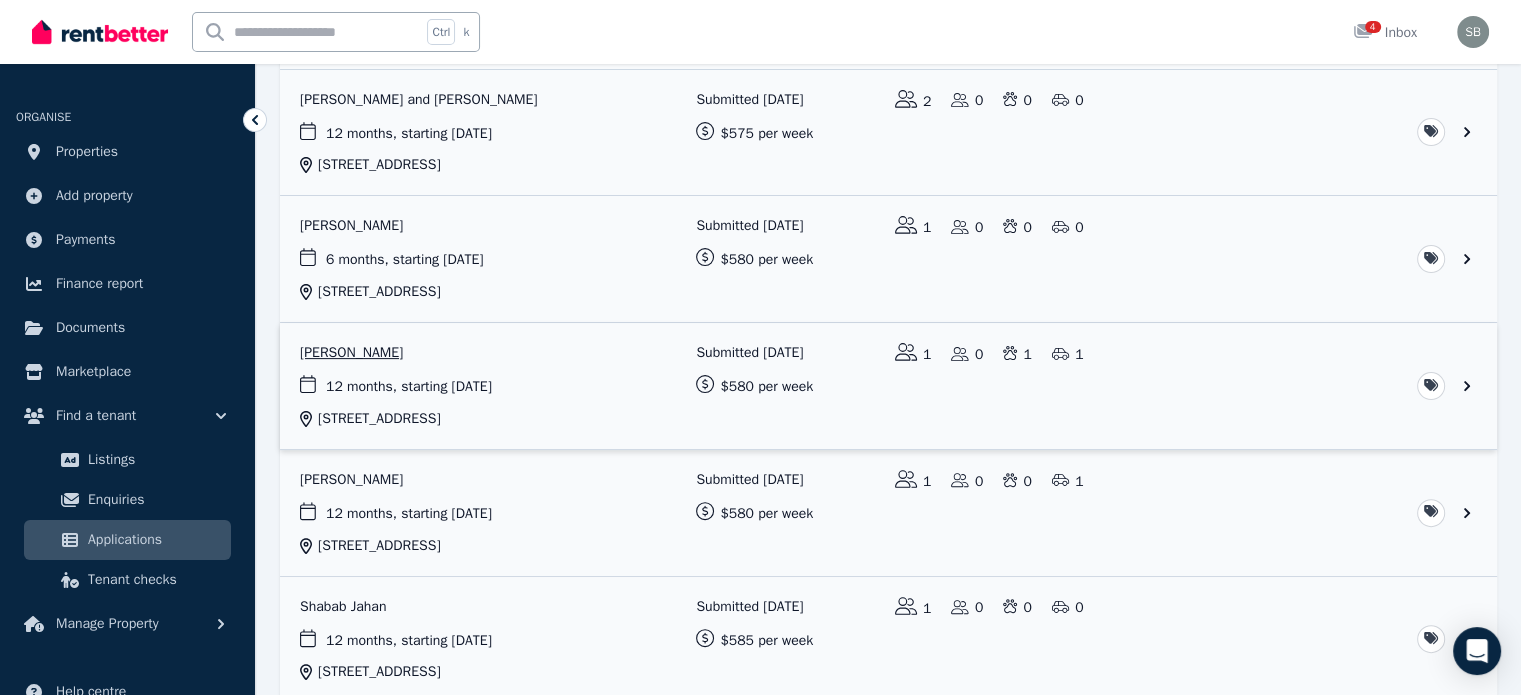 click at bounding box center [888, 386] 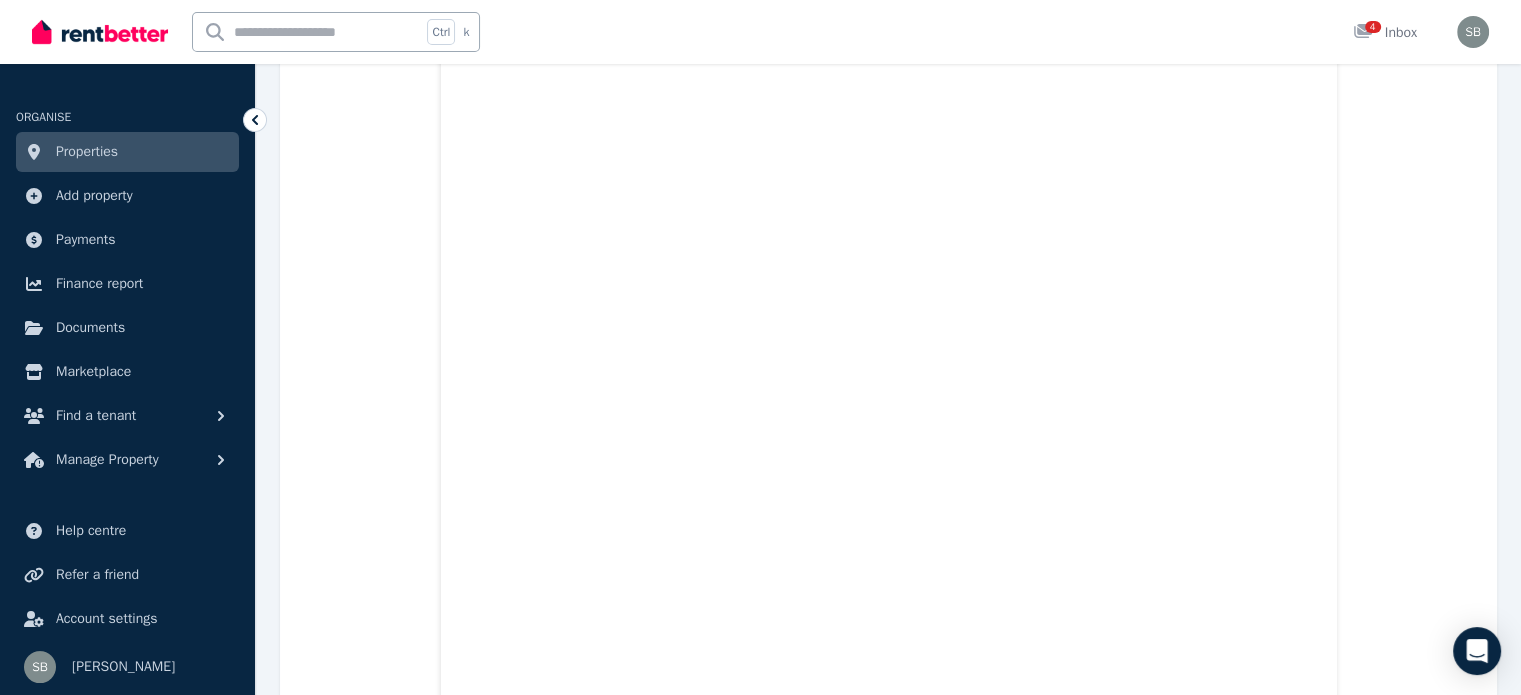 scroll, scrollTop: 583, scrollLeft: 0, axis: vertical 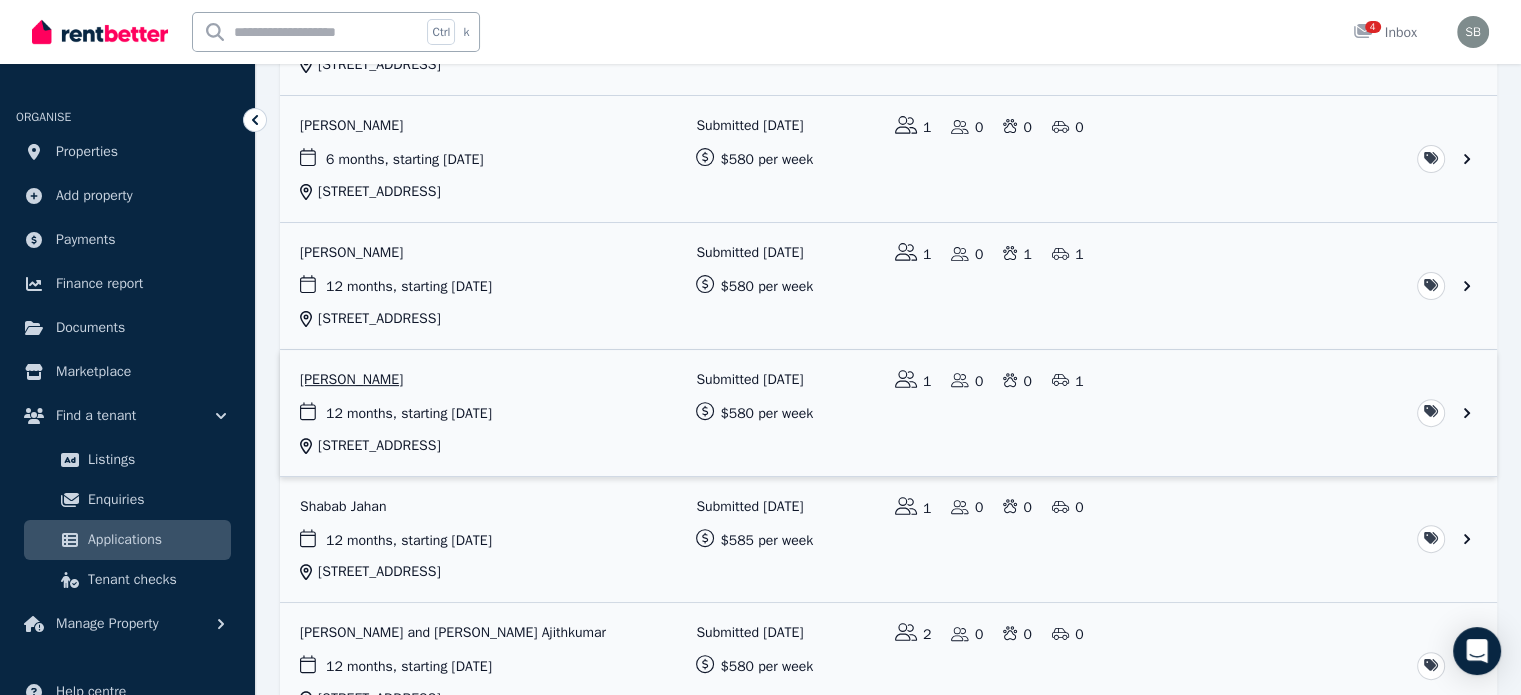 click at bounding box center [888, 413] 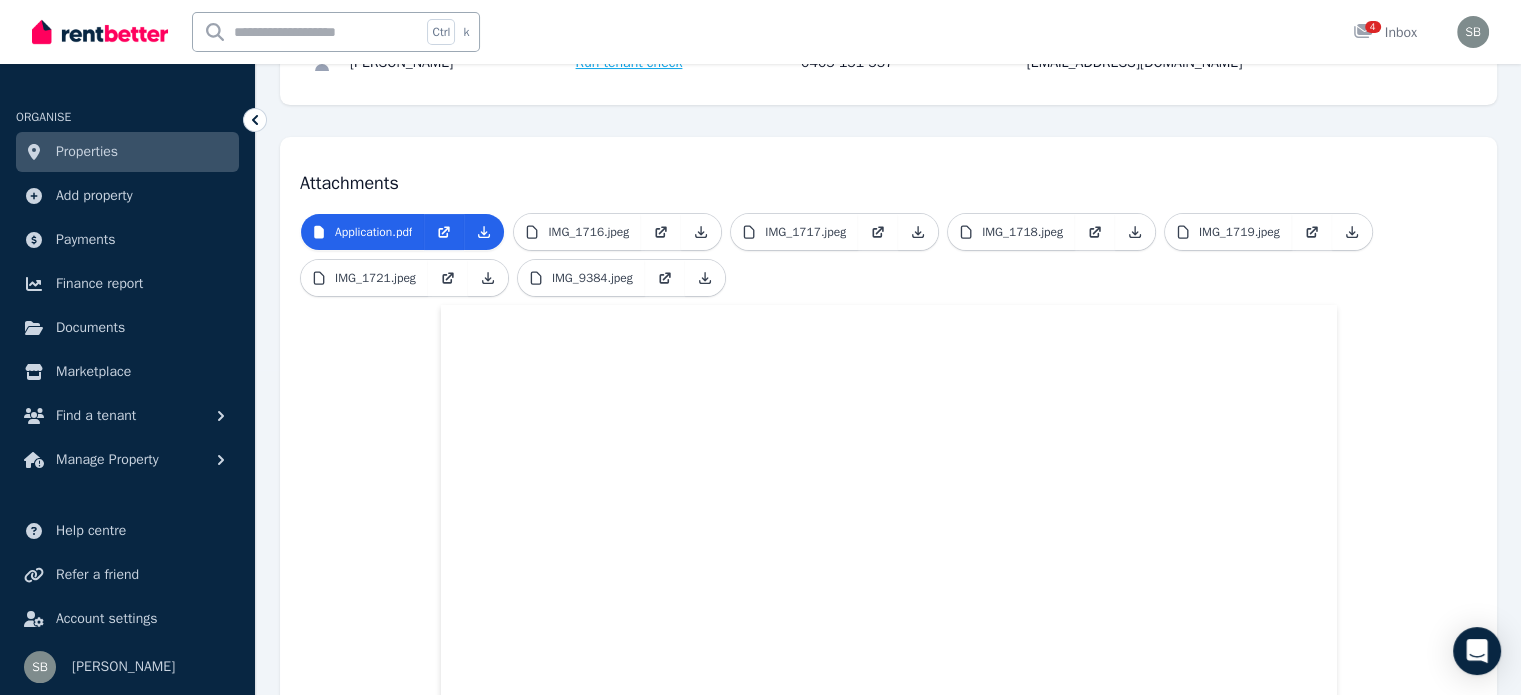 scroll, scrollTop: 225, scrollLeft: 0, axis: vertical 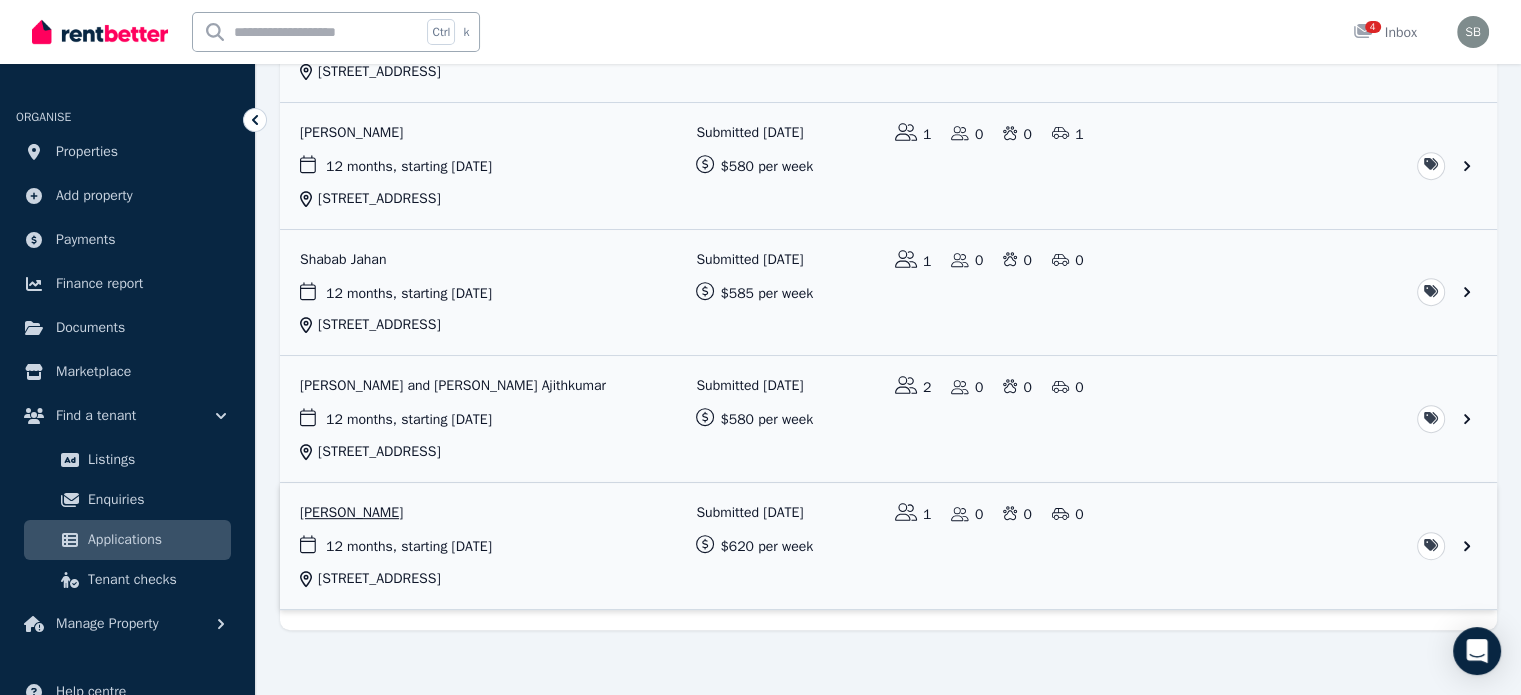 click at bounding box center [888, 546] 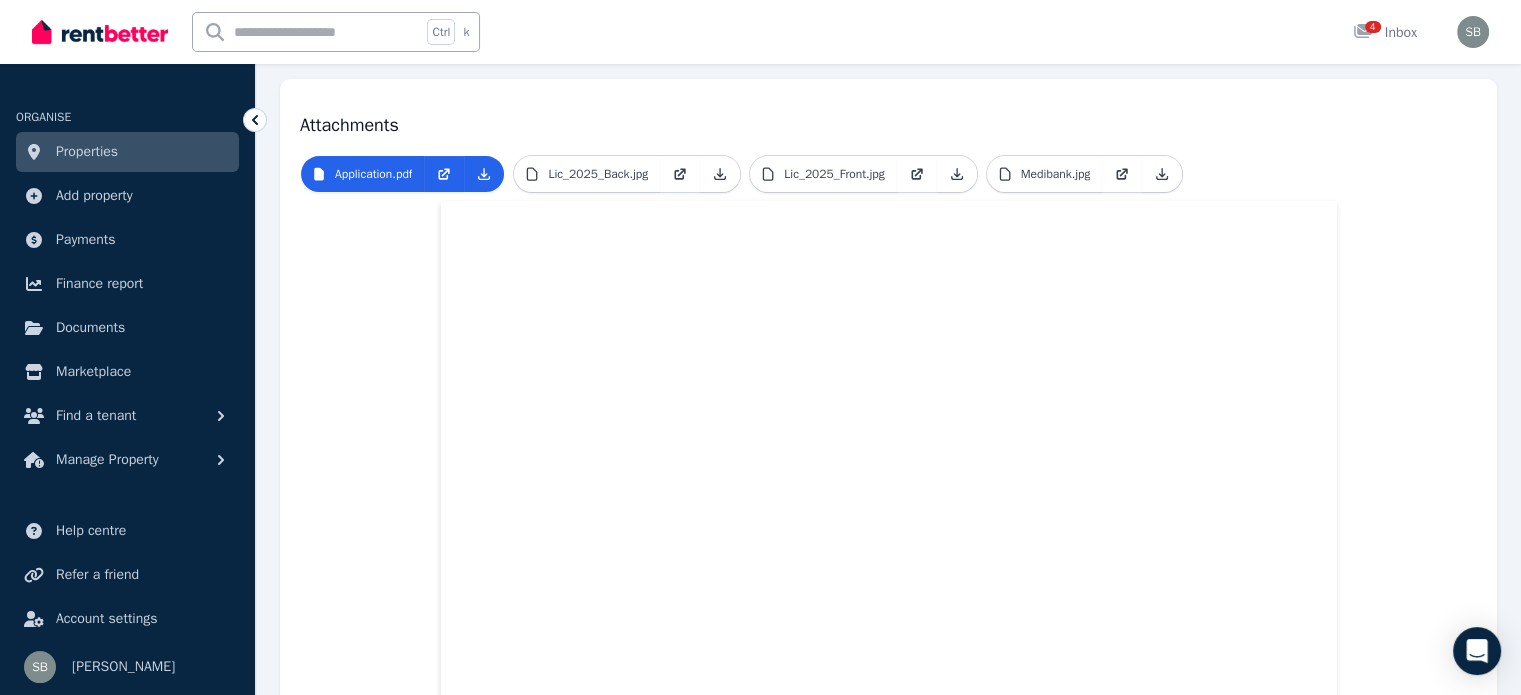 scroll, scrollTop: 0, scrollLeft: 0, axis: both 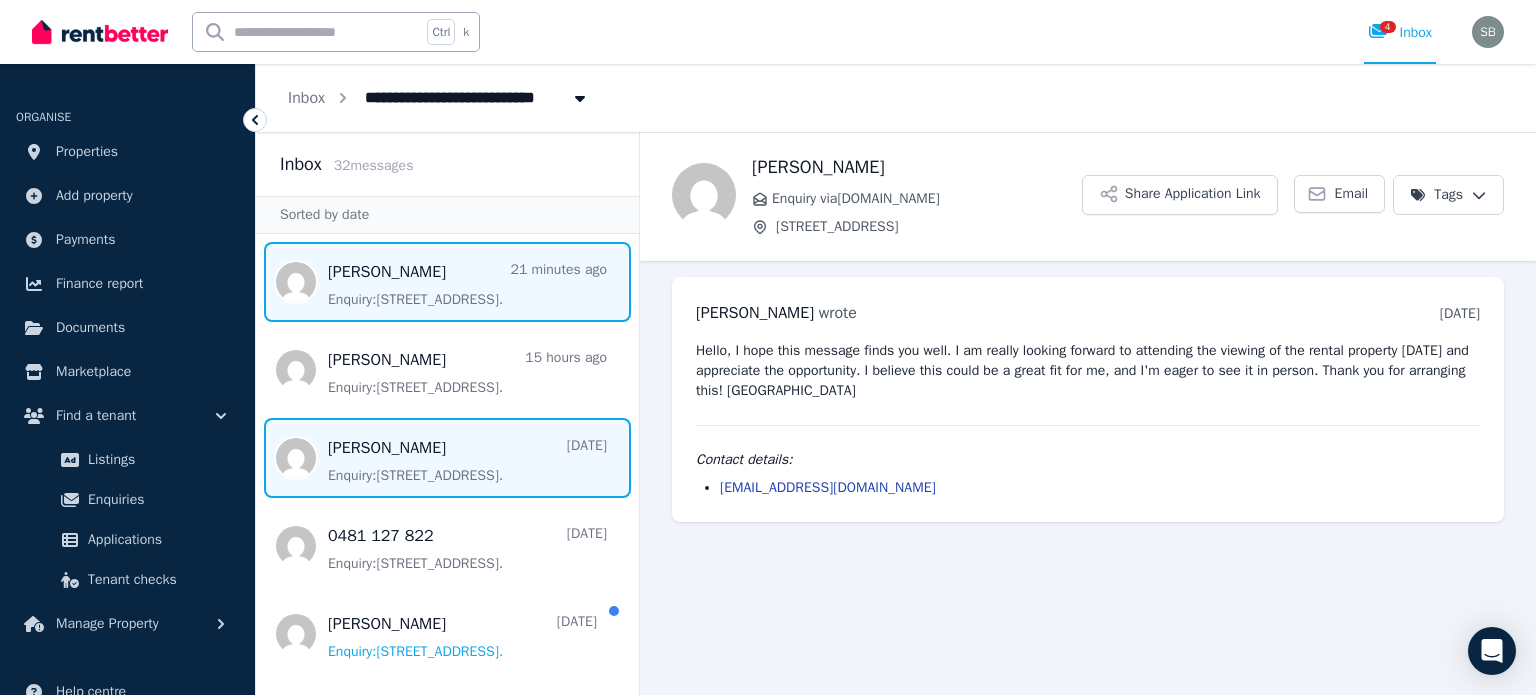click at bounding box center [447, 282] 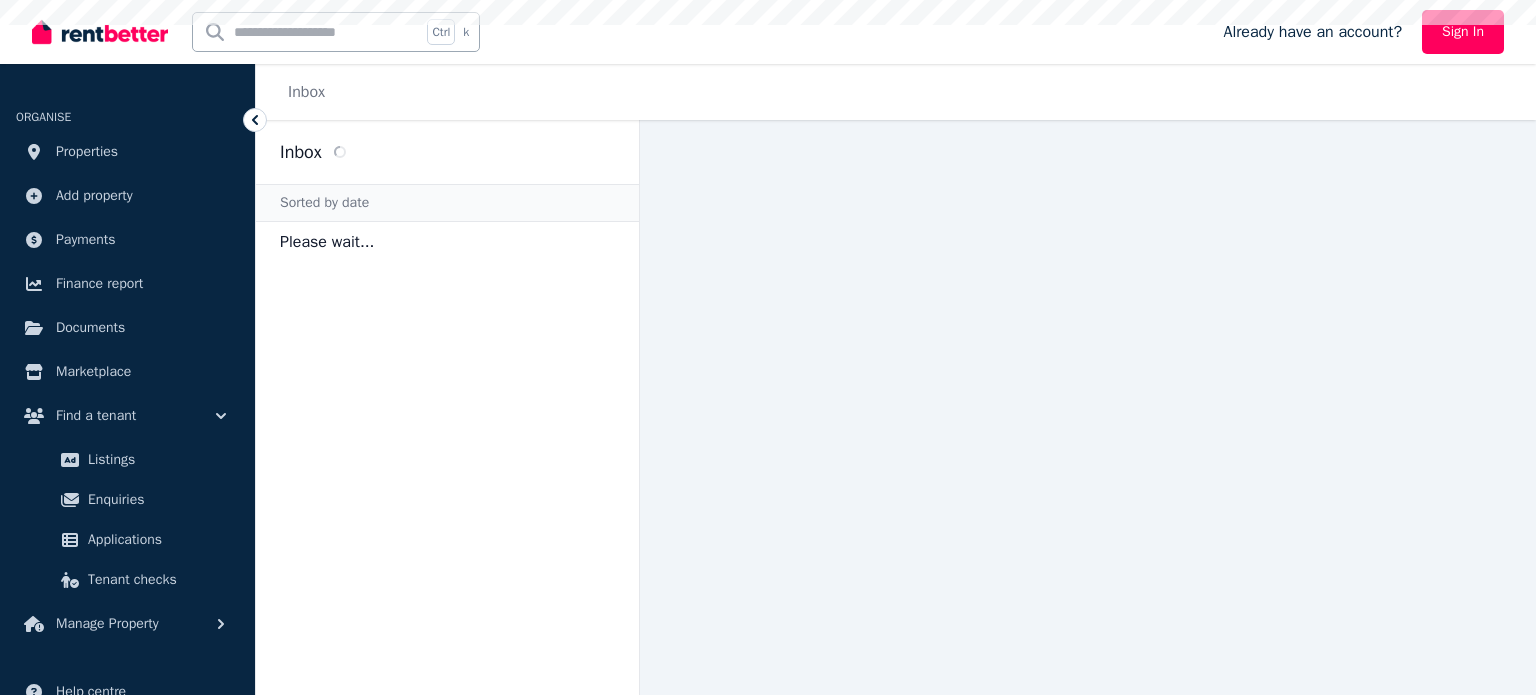 scroll, scrollTop: 0, scrollLeft: 0, axis: both 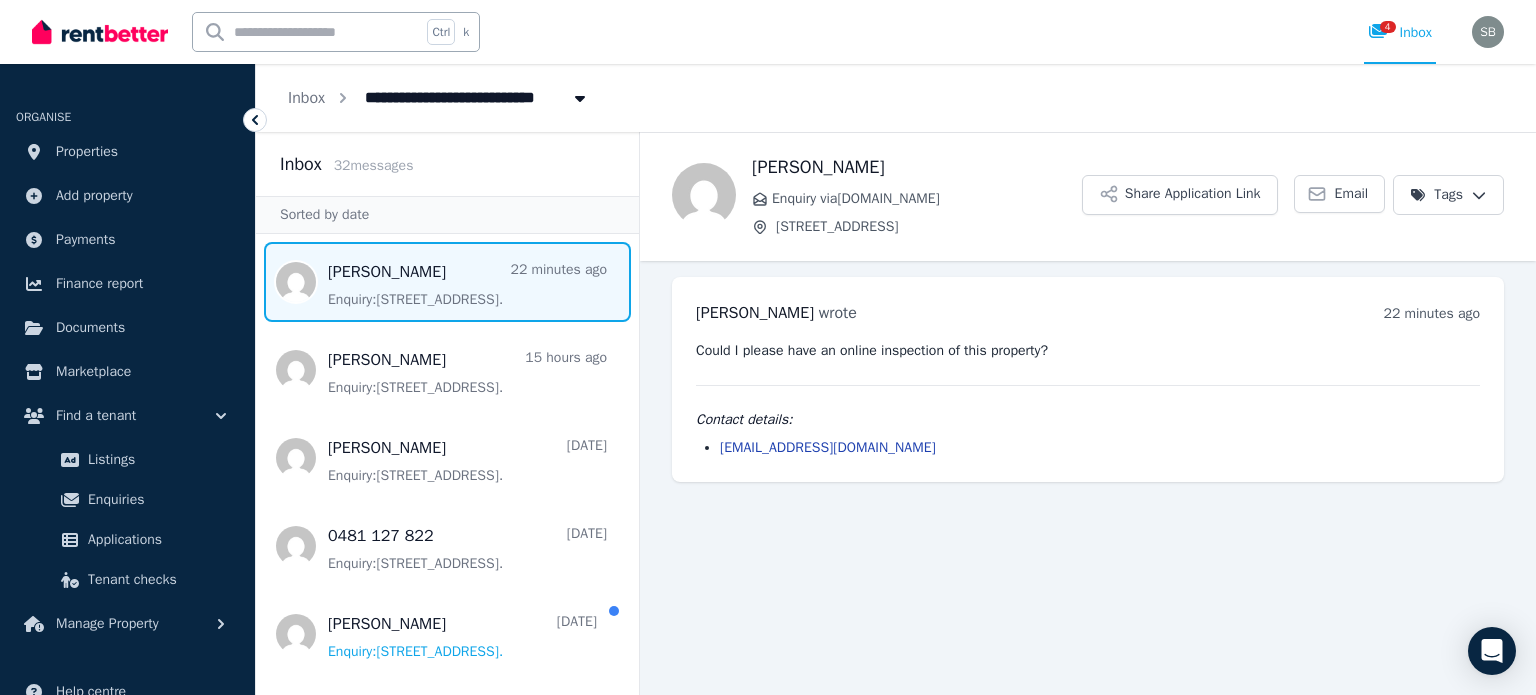 click on "Could I please have an online inspection of this property?" at bounding box center [1088, 351] 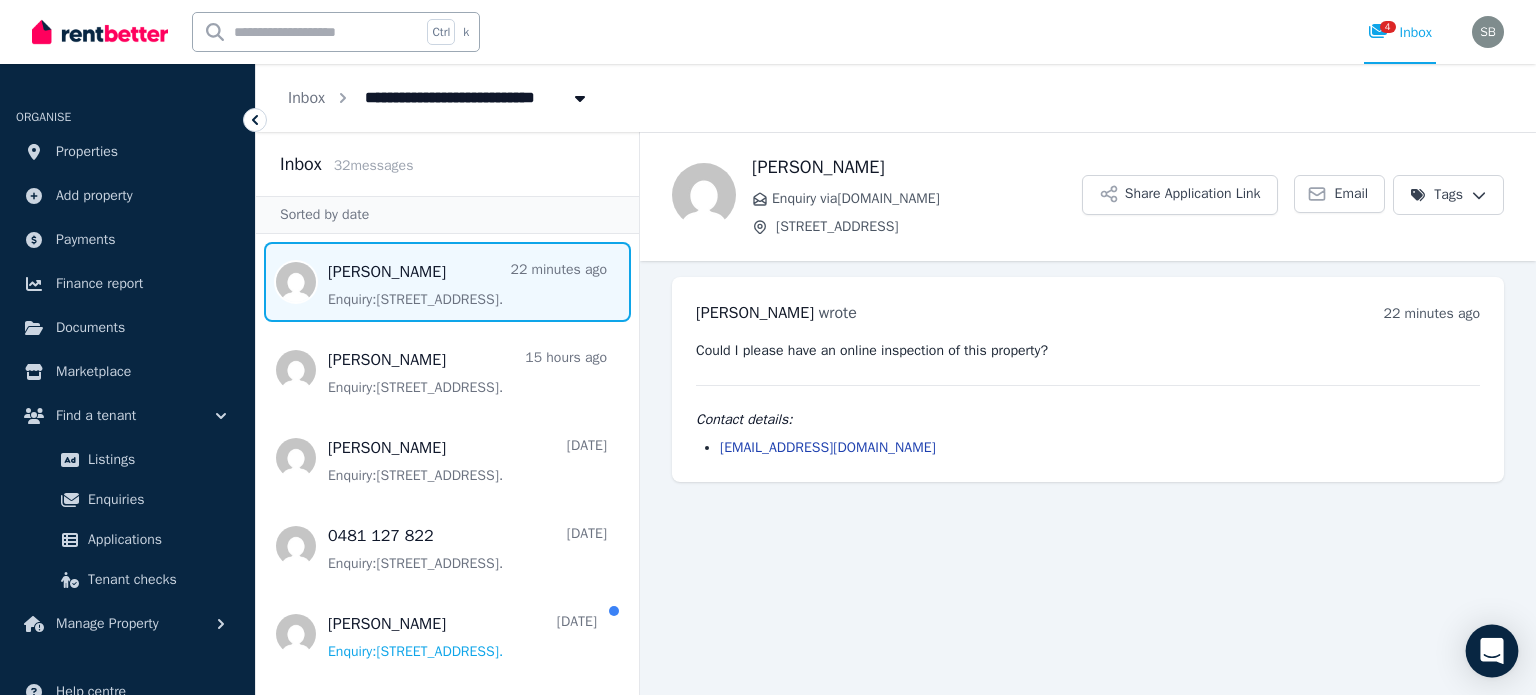 click 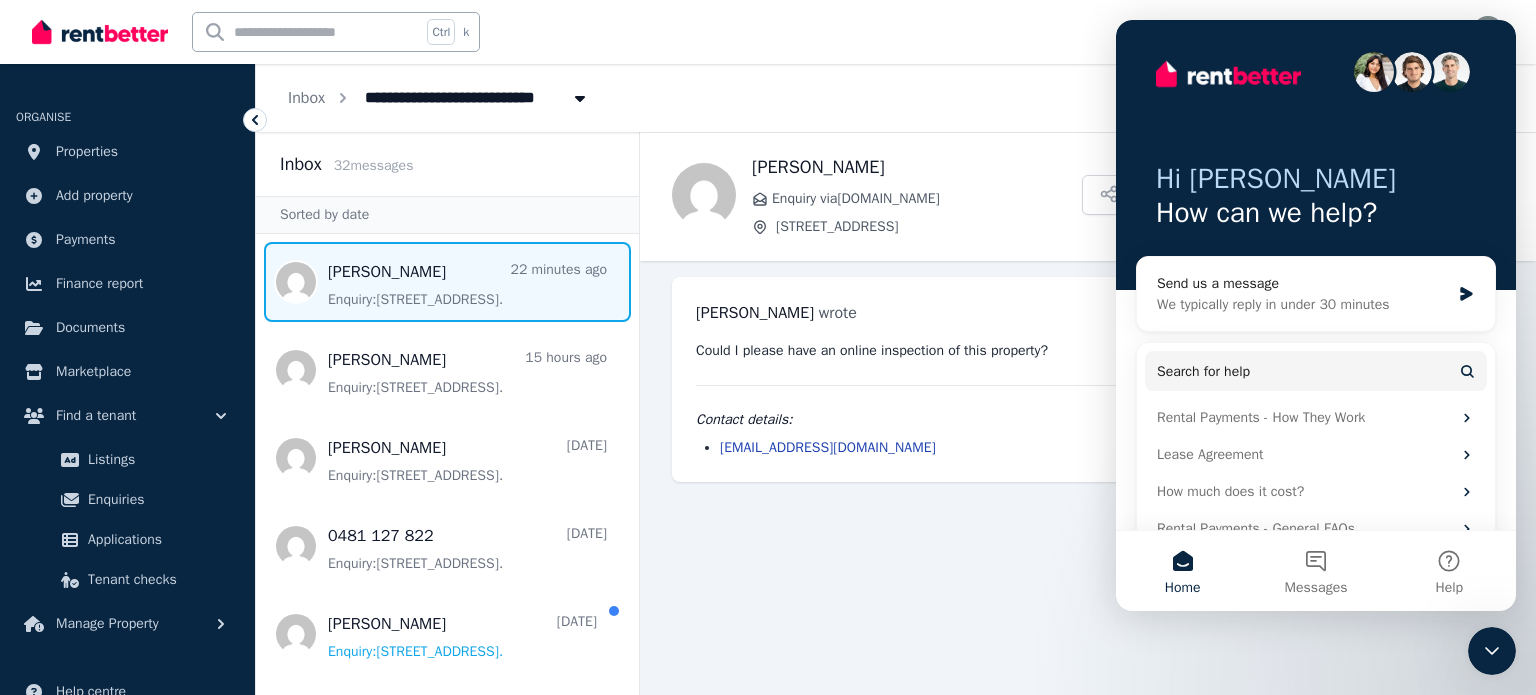scroll, scrollTop: 0, scrollLeft: 0, axis: both 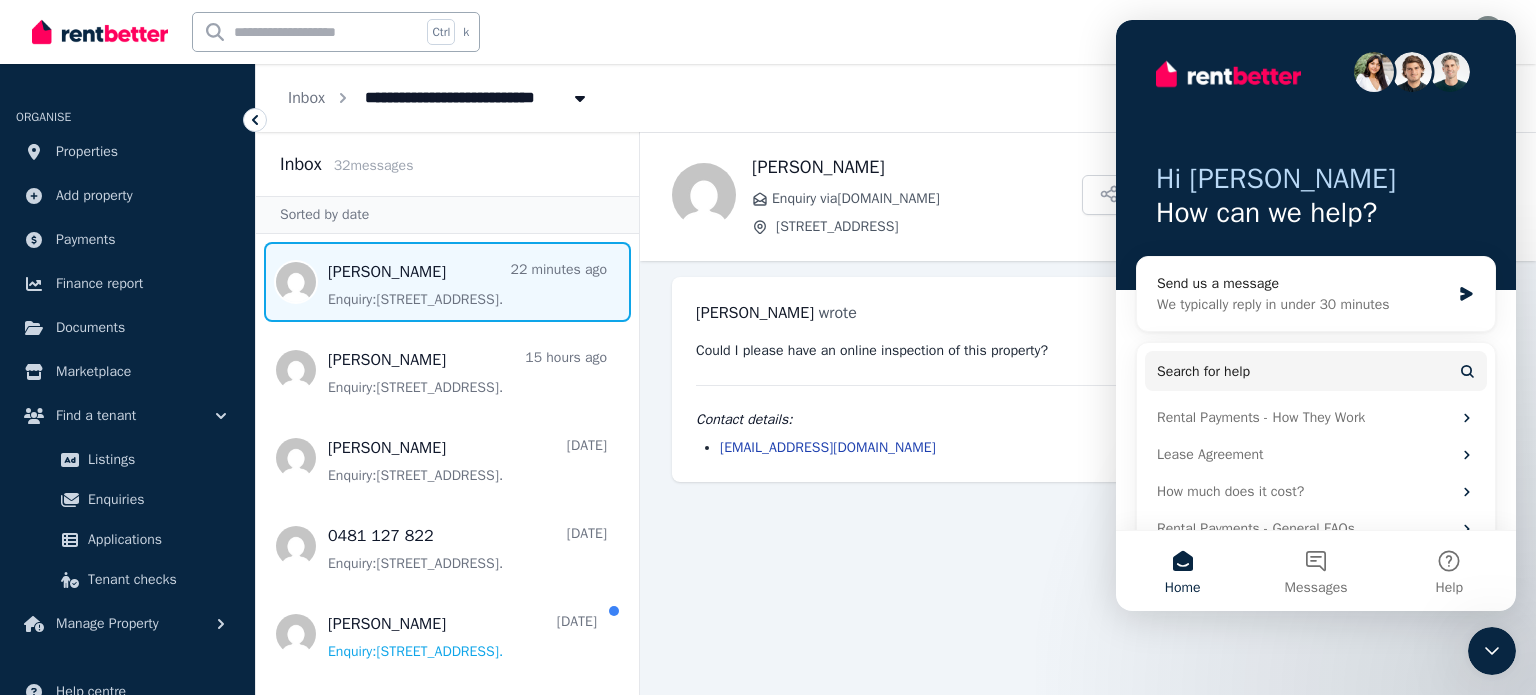 click on "Back Armando Palma Enquiry via  Domain.com.au 1/81 Buckland St, Alexandria Share Application Link Email Tags Armando Palma   wrote 22 minutes ago 10:01 am on Thu, 10 Jul 2025 Could I please have an online inspection of this property? Contact details: palmagarmando@gmail.com" at bounding box center (1088, 413) 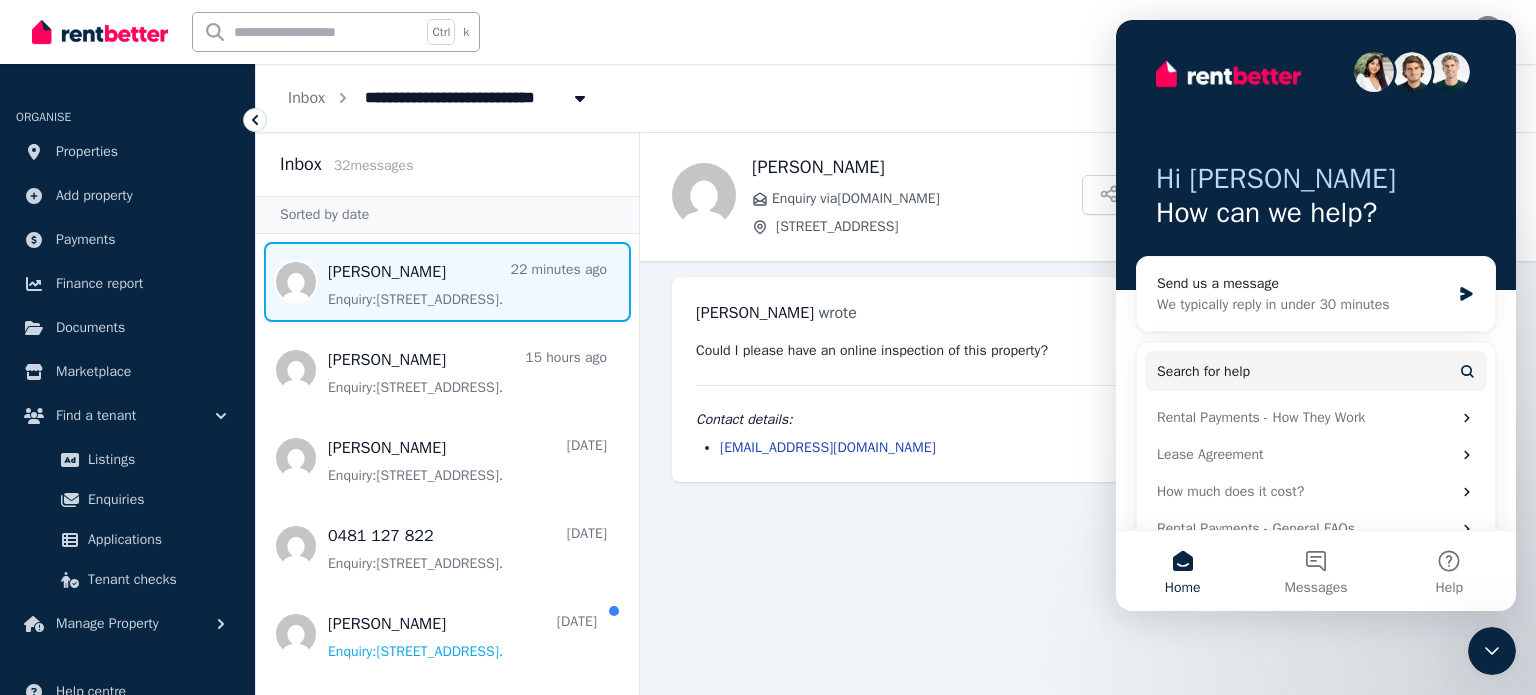 click on "**********" at bounding box center (896, 98) 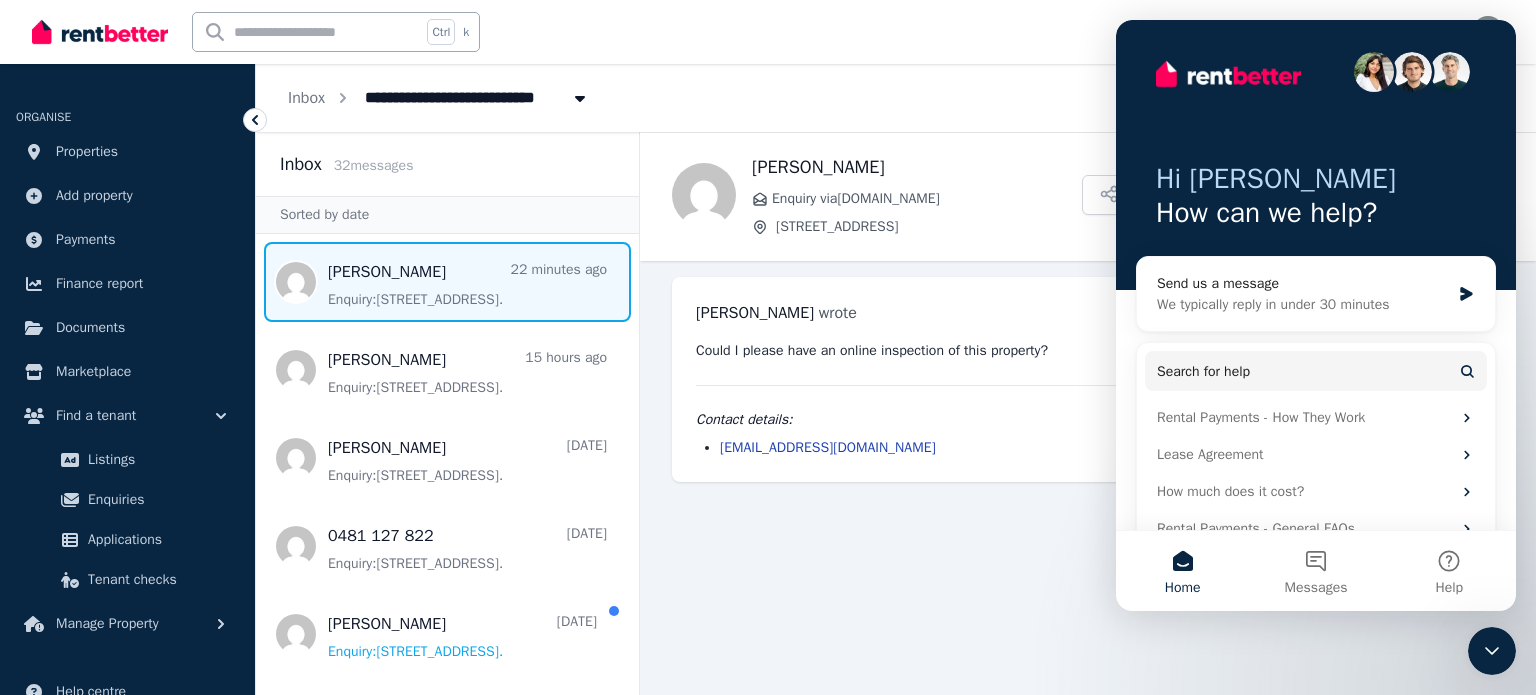 click on "Back Armando Palma Enquiry via  Domain.com.au 1/81 Buckland St, Alexandria Share Application Link Email Tags Armando Palma   wrote 22 minutes ago 10:01 am on Thu, 10 Jul 2025 Could I please have an online inspection of this property? Contact details: palmagarmando@gmail.com" at bounding box center [1088, 413] 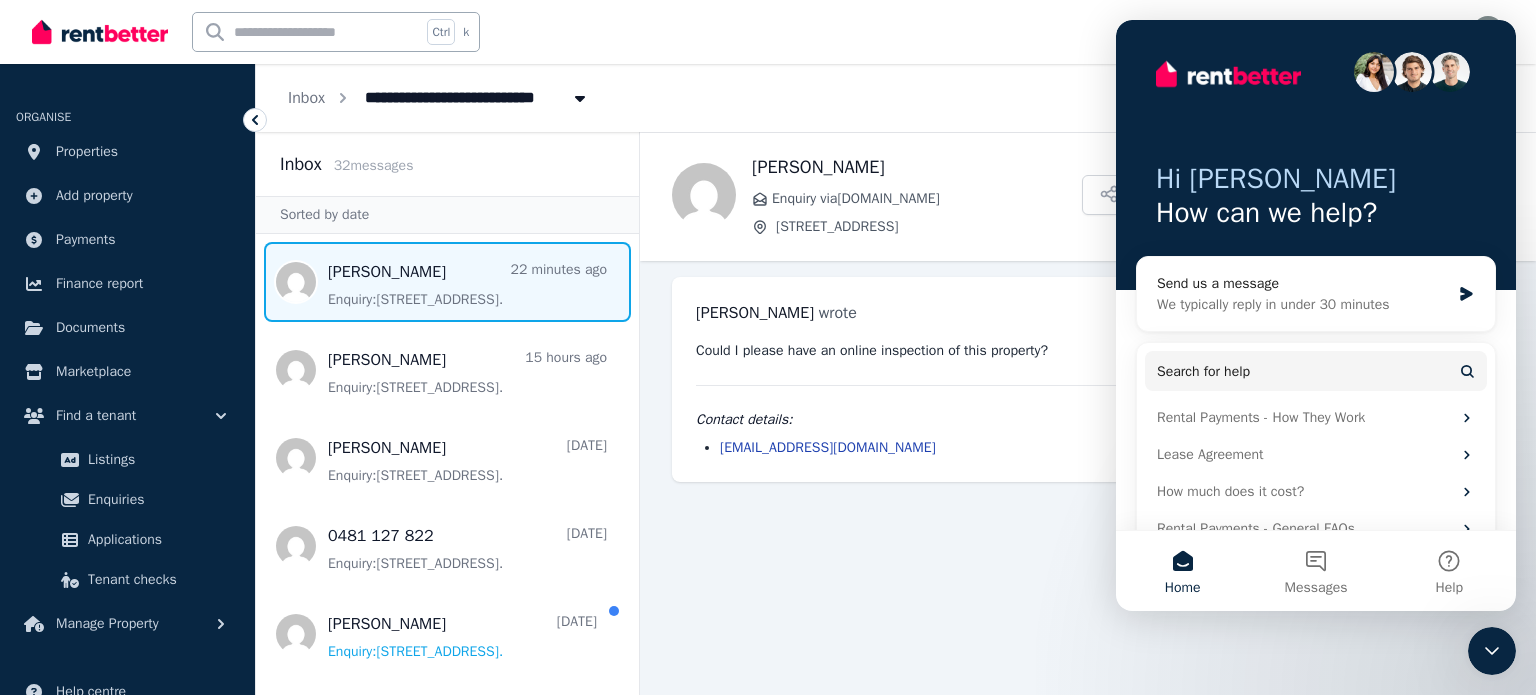click on "Home" at bounding box center (1182, 571) 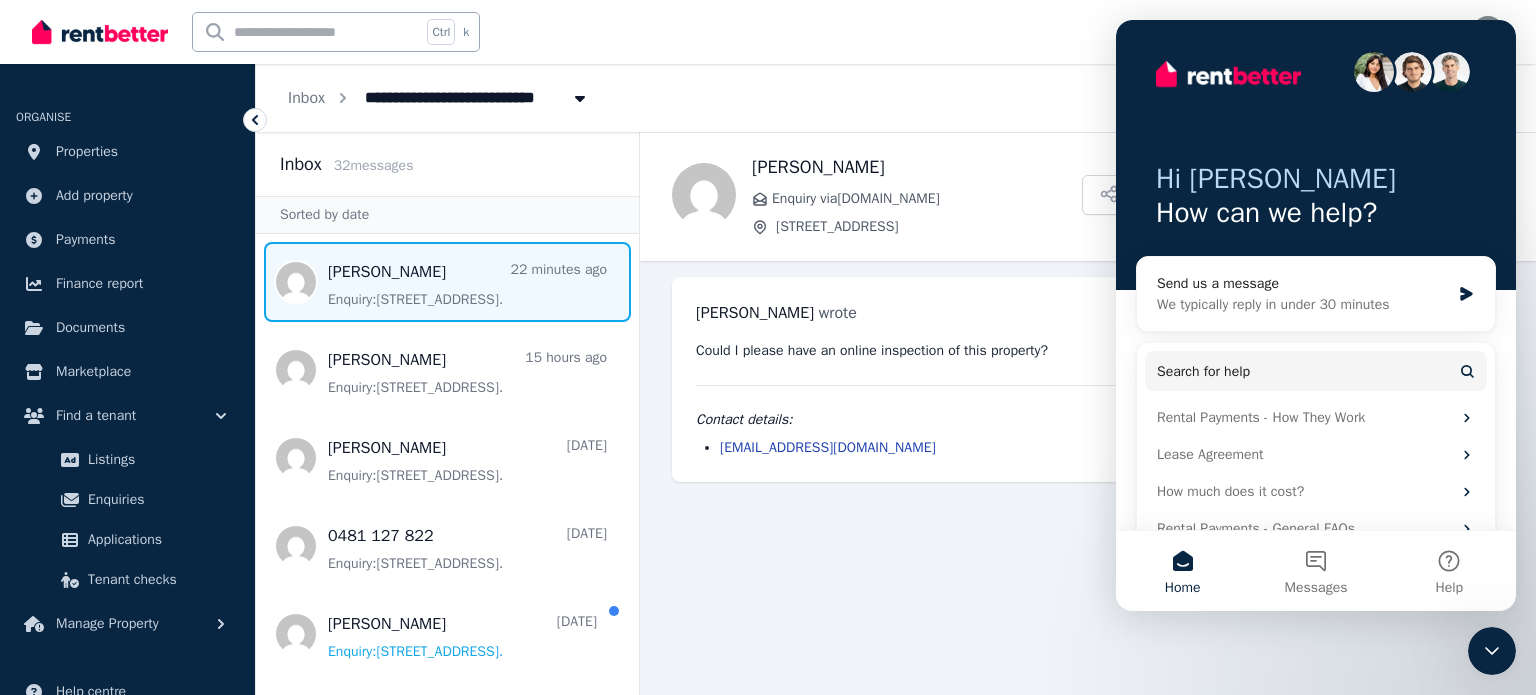 click on "Armando Palma Enquiry via  Domain.com.au 1/81 Buckland St, Alexandria" at bounding box center [917, 195] 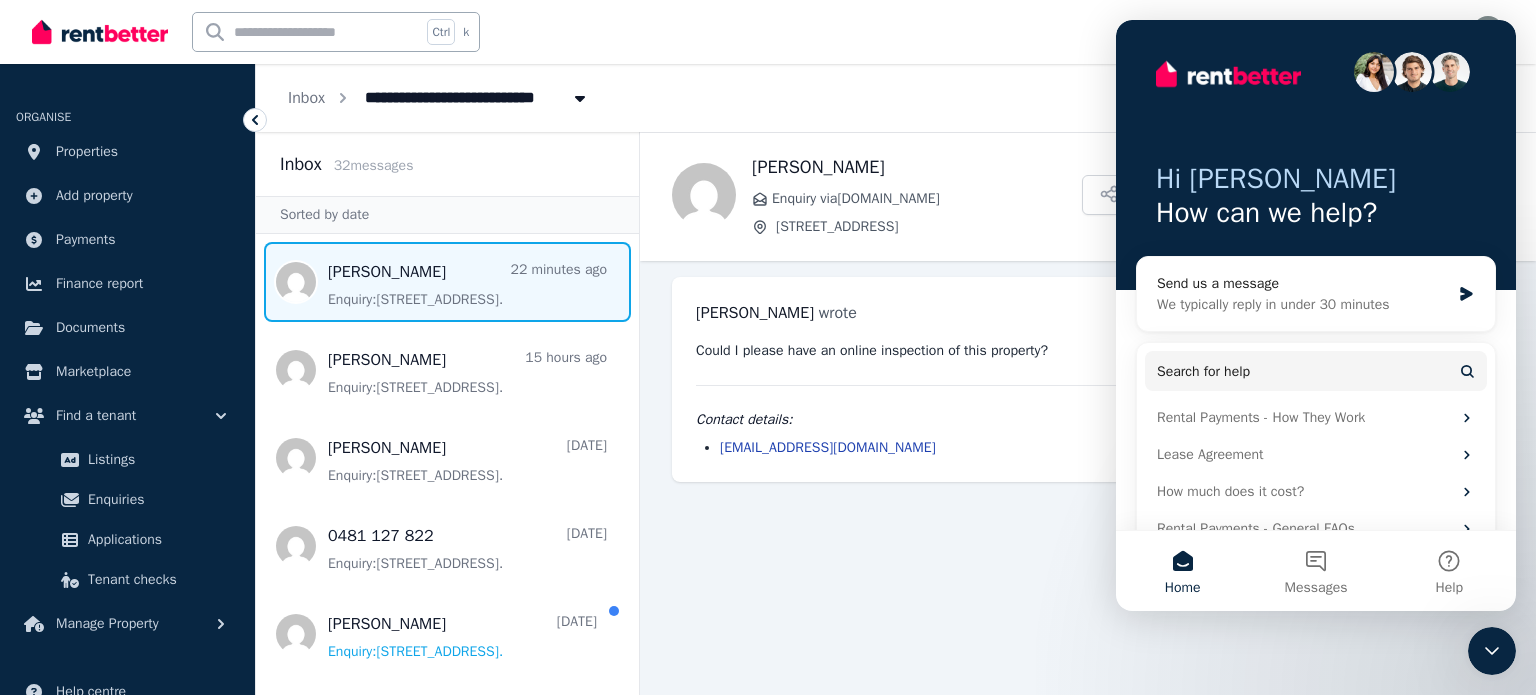 drag, startPoint x: 1109, startPoint y: 172, endPoint x: 1095, endPoint y: 172, distance: 14 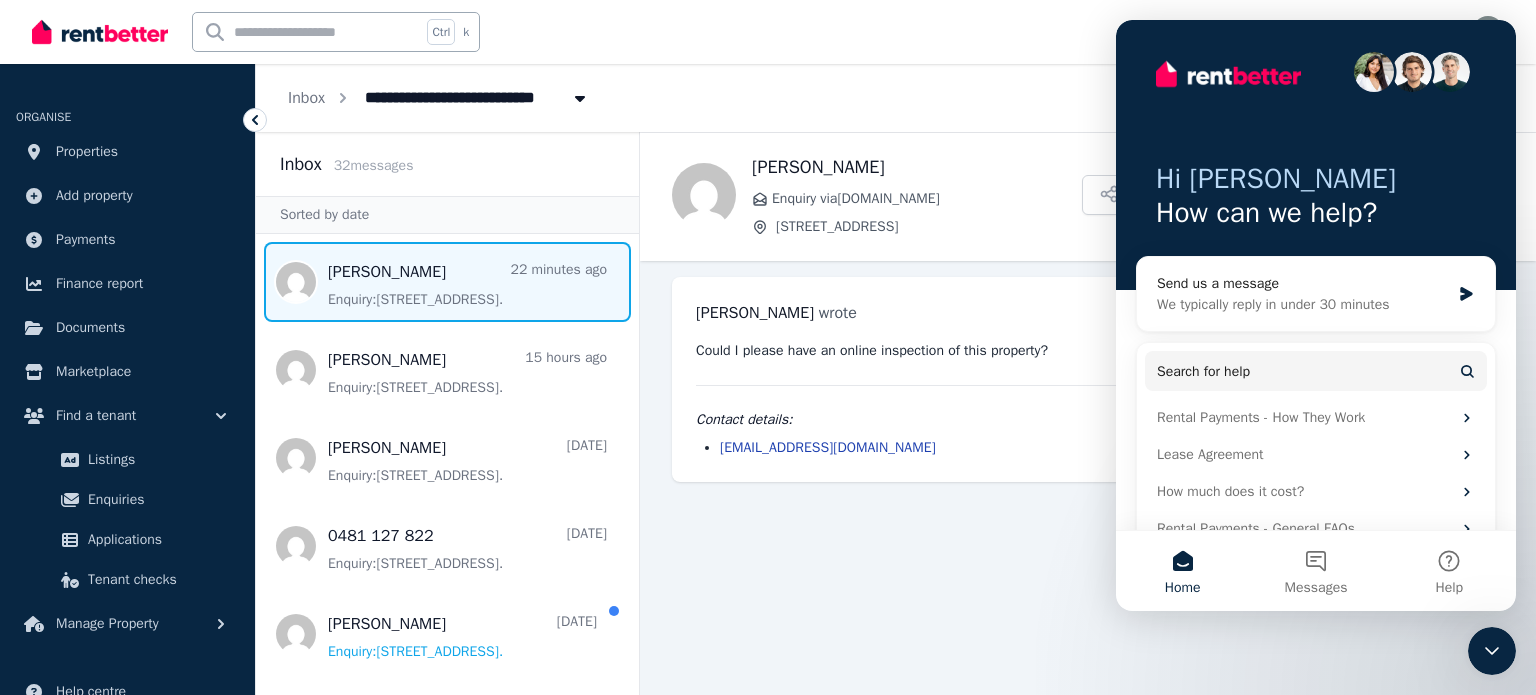drag, startPoint x: 897, startPoint y: 552, endPoint x: 801, endPoint y: 550, distance: 96.02083 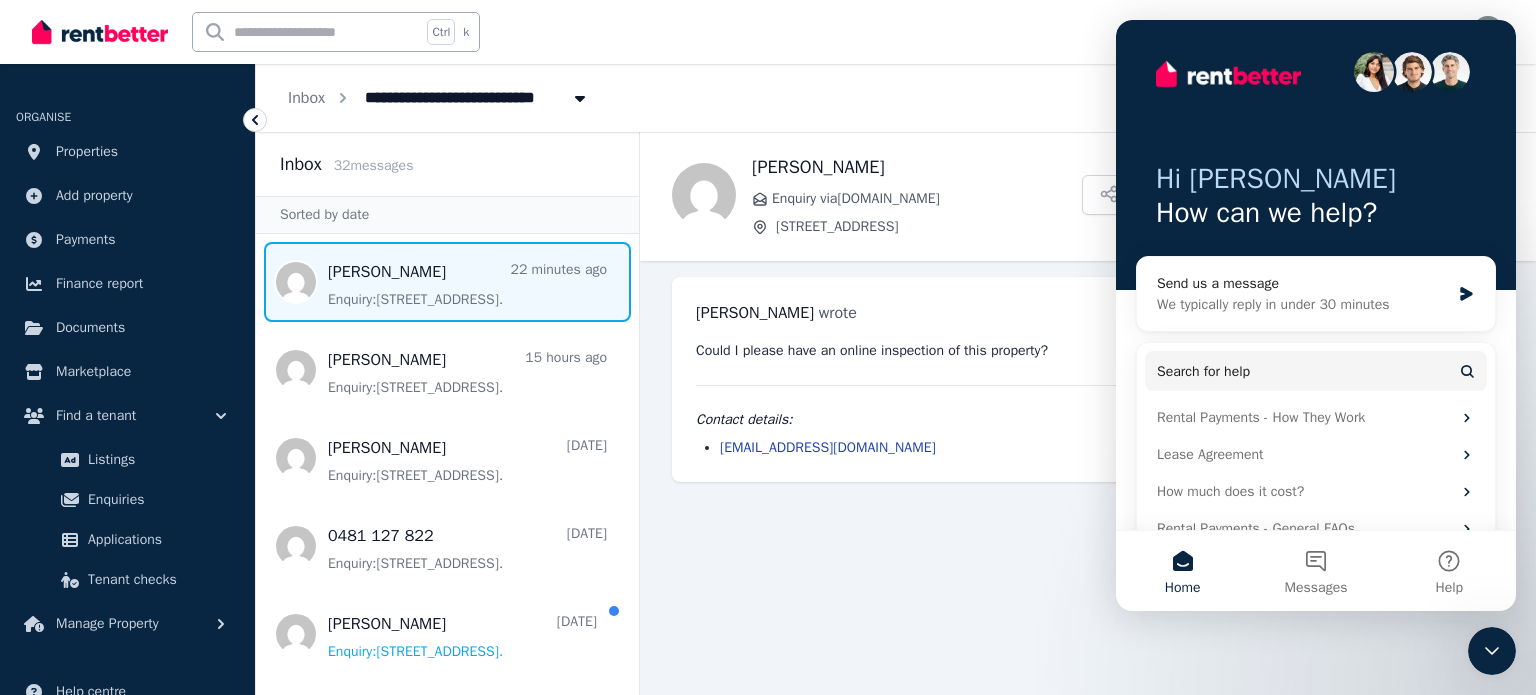 click on "Back Armando Palma Enquiry via  Domain.com.au 1/81 Buckland St, Alexandria Share Application Link Email Tags Armando Palma   wrote 22 minutes ago 10:01 am on Thu, 10 Jul 2025 Could I please have an online inspection of this property? Contact details: palmagarmando@gmail.com" at bounding box center (1088, 413) 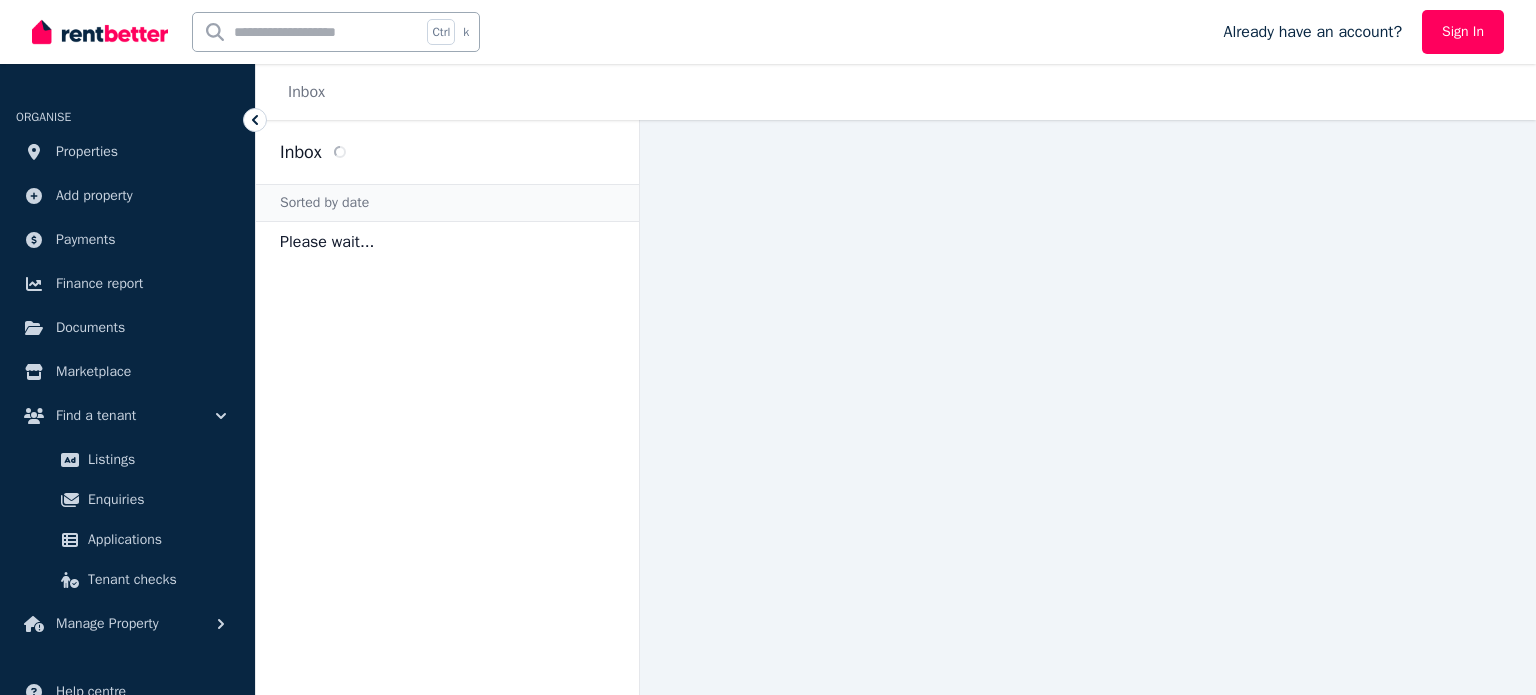 scroll, scrollTop: 0, scrollLeft: 0, axis: both 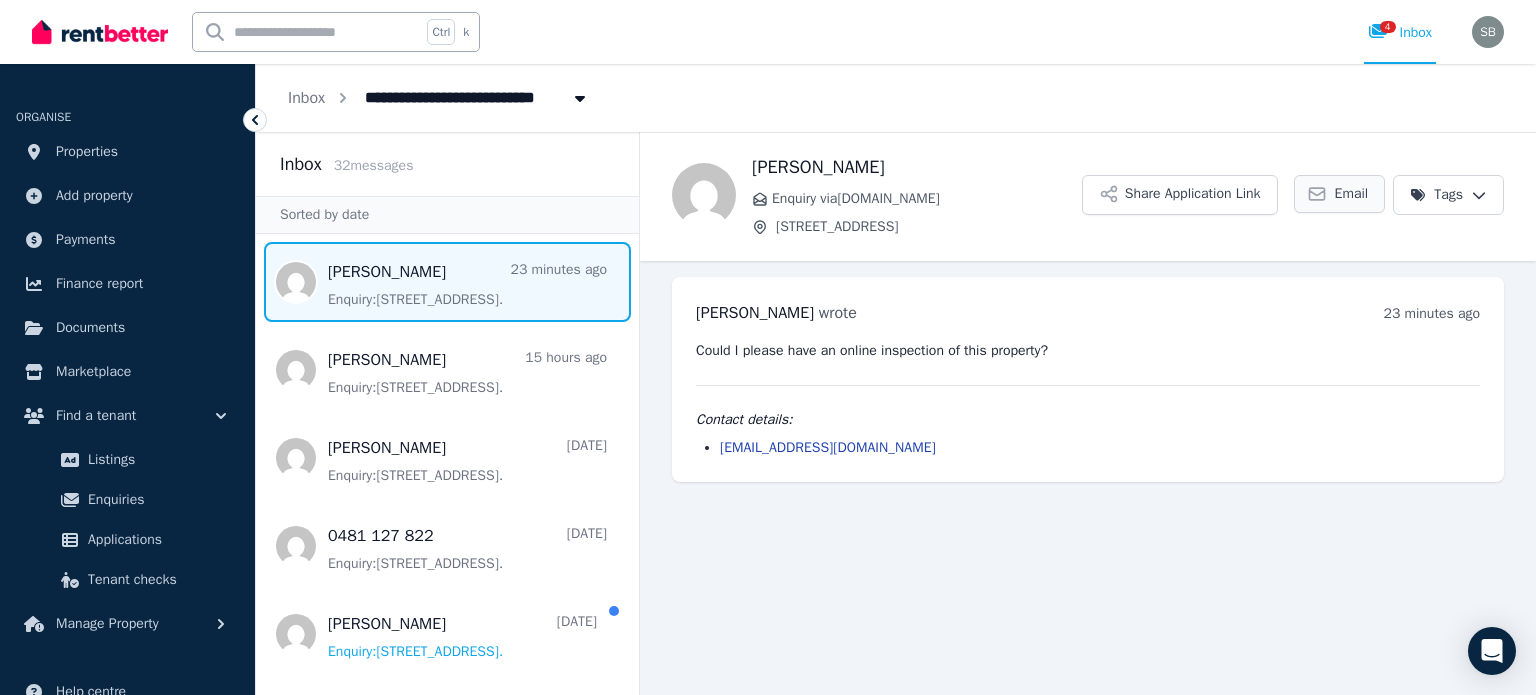 click on "Email" at bounding box center (1340, 194) 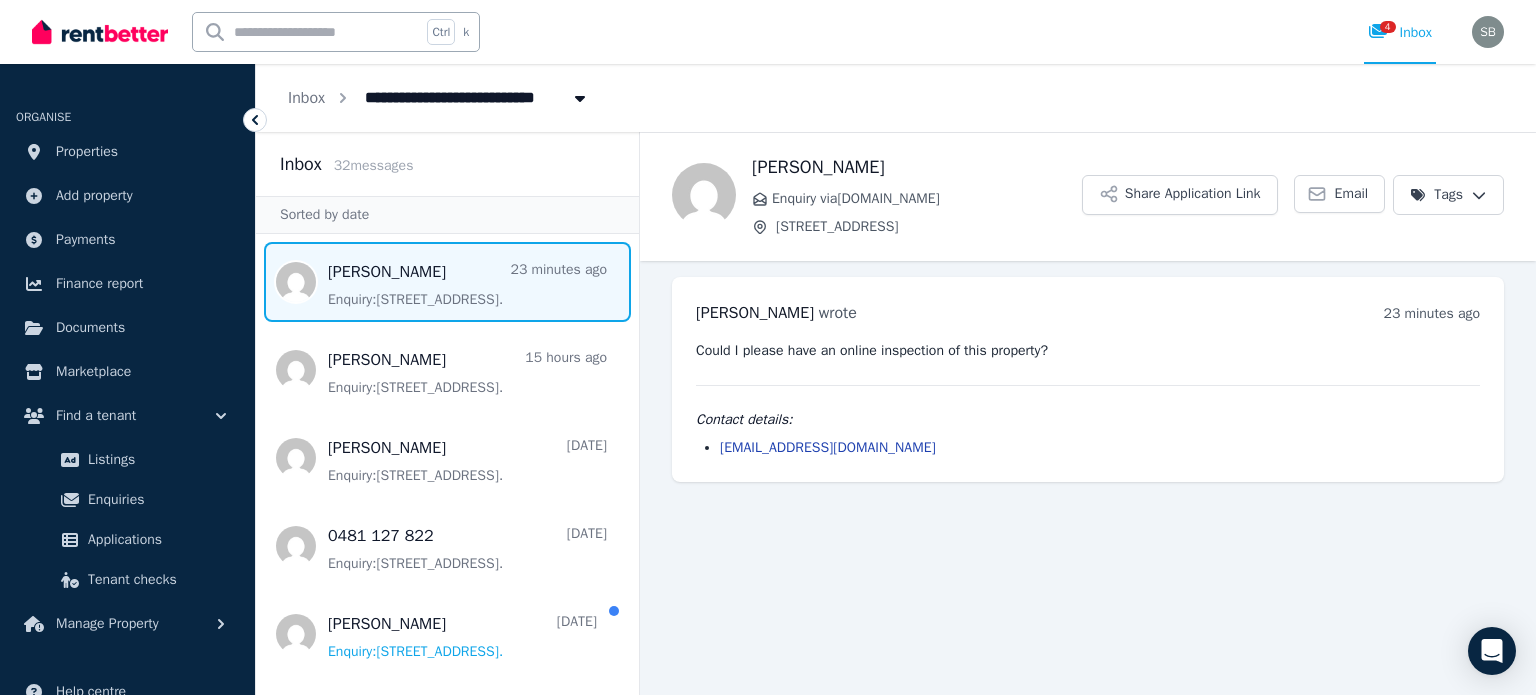 click on "[EMAIL_ADDRESS][DOMAIN_NAME]" at bounding box center [828, 447] 